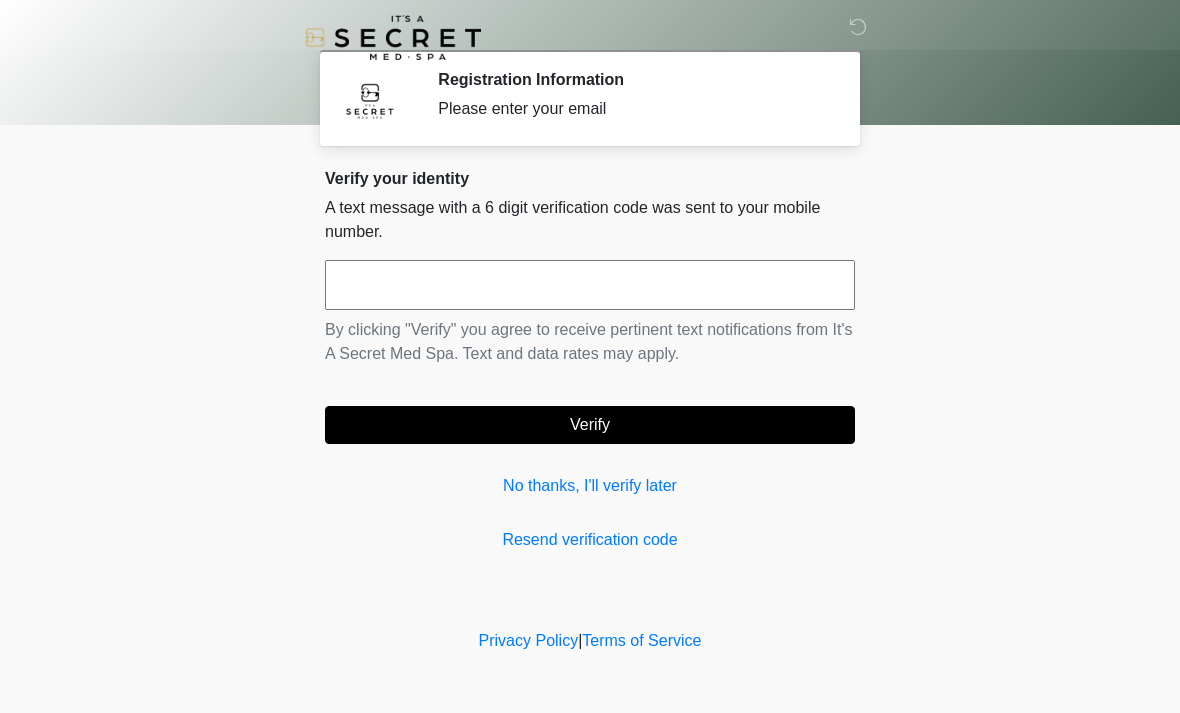 scroll, scrollTop: 0, scrollLeft: 0, axis: both 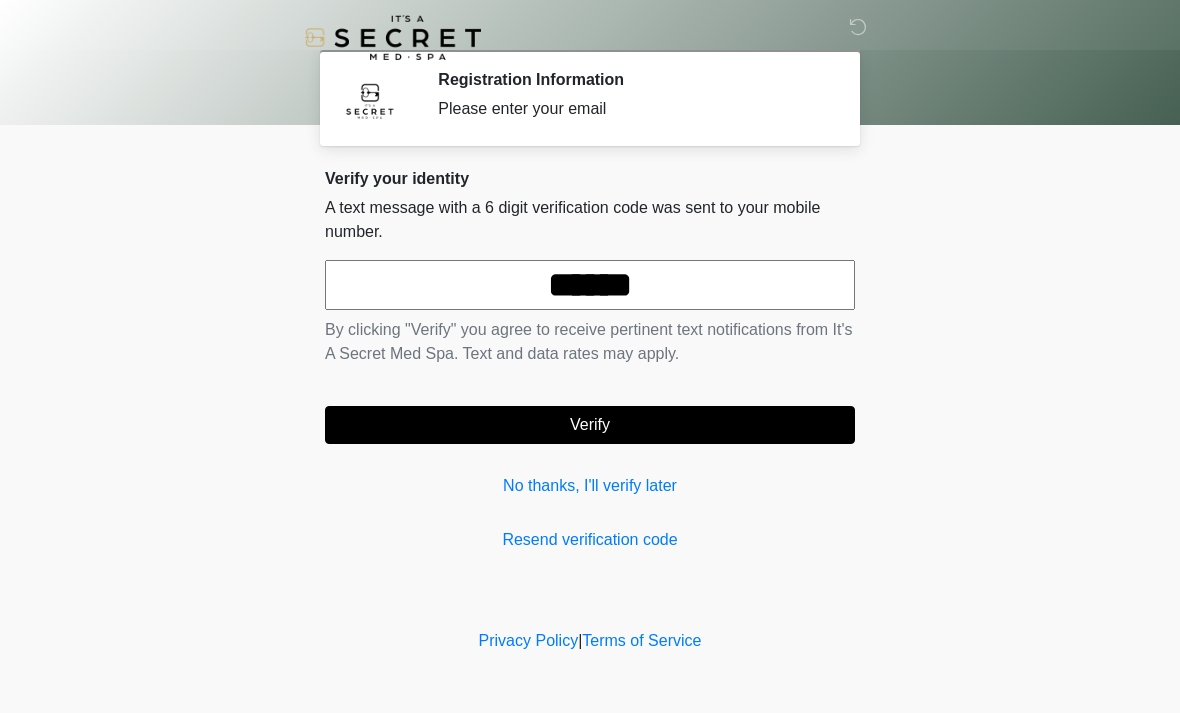type on "******" 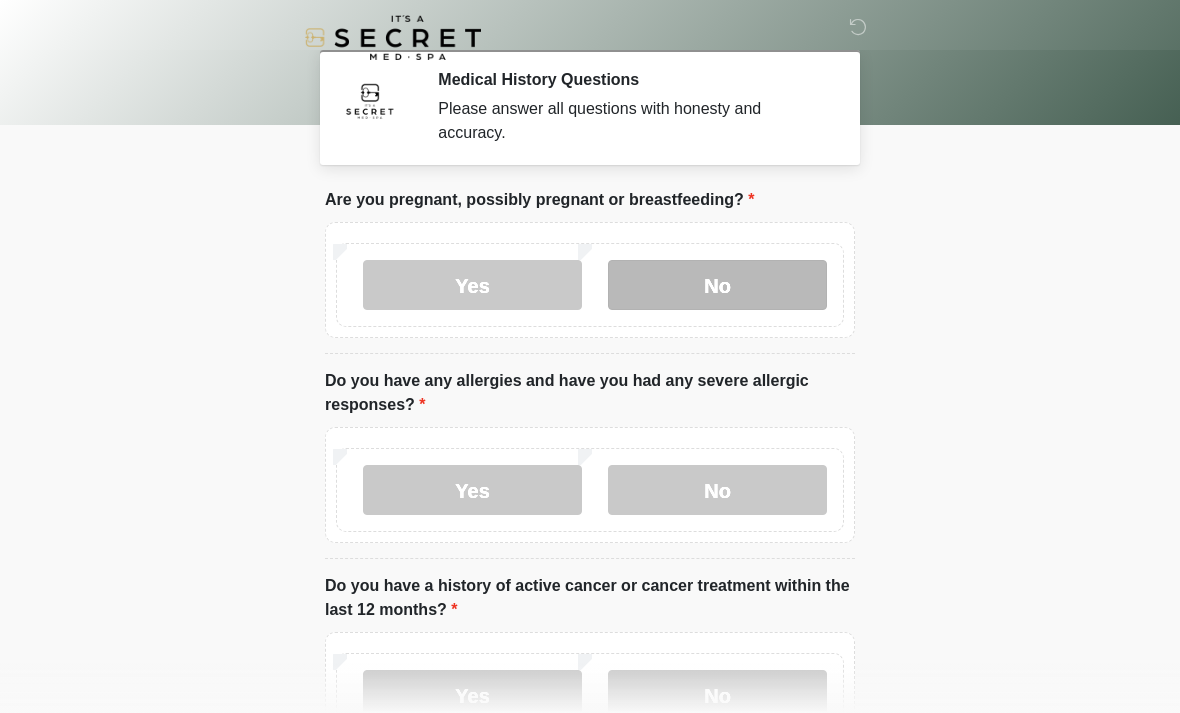 click on "No" at bounding box center [717, 285] 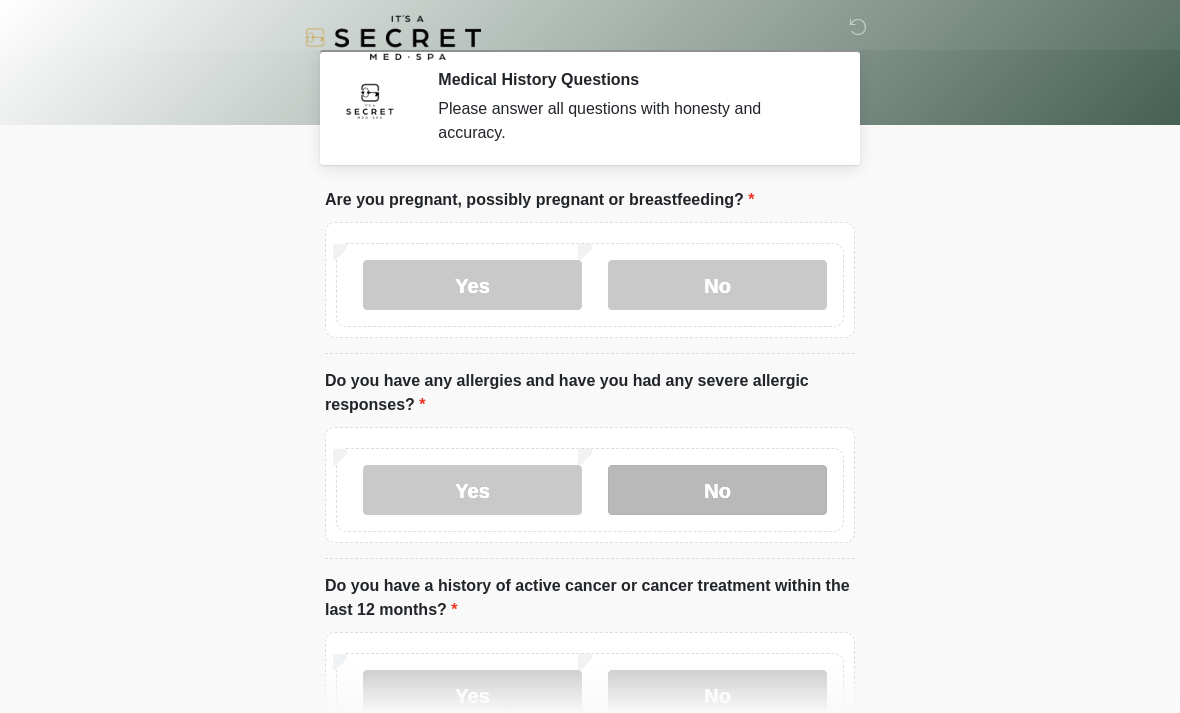 click on "No" at bounding box center [717, 490] 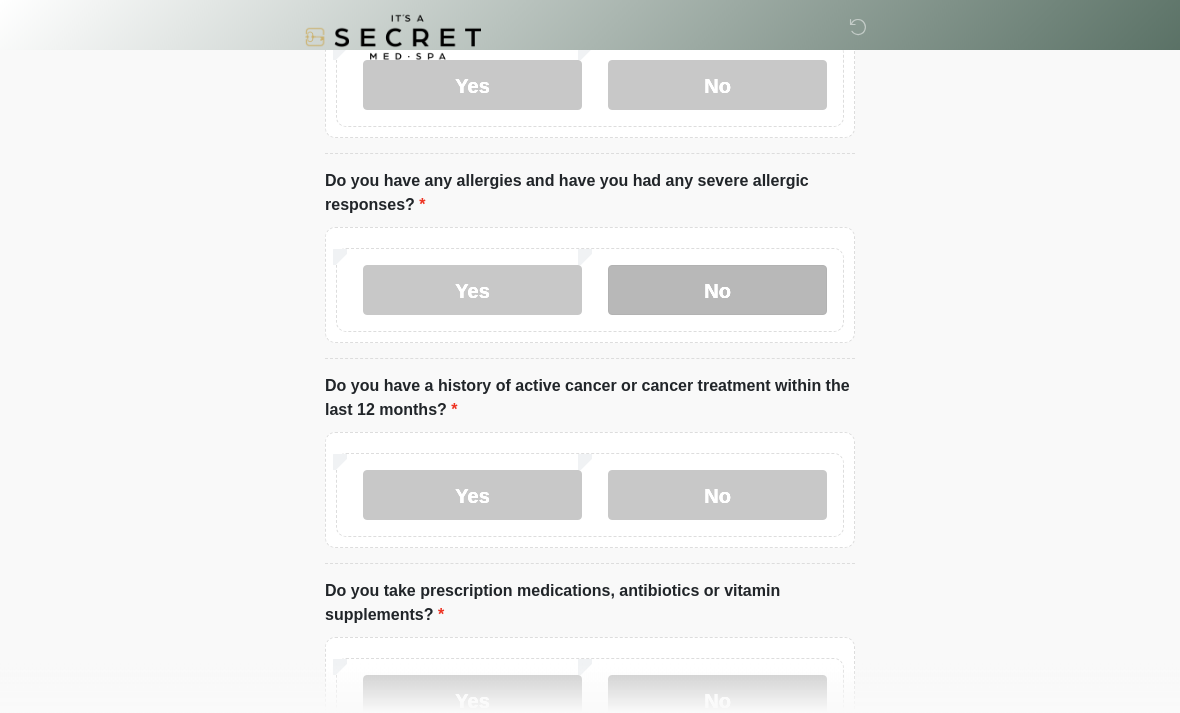 scroll, scrollTop: 208, scrollLeft: 0, axis: vertical 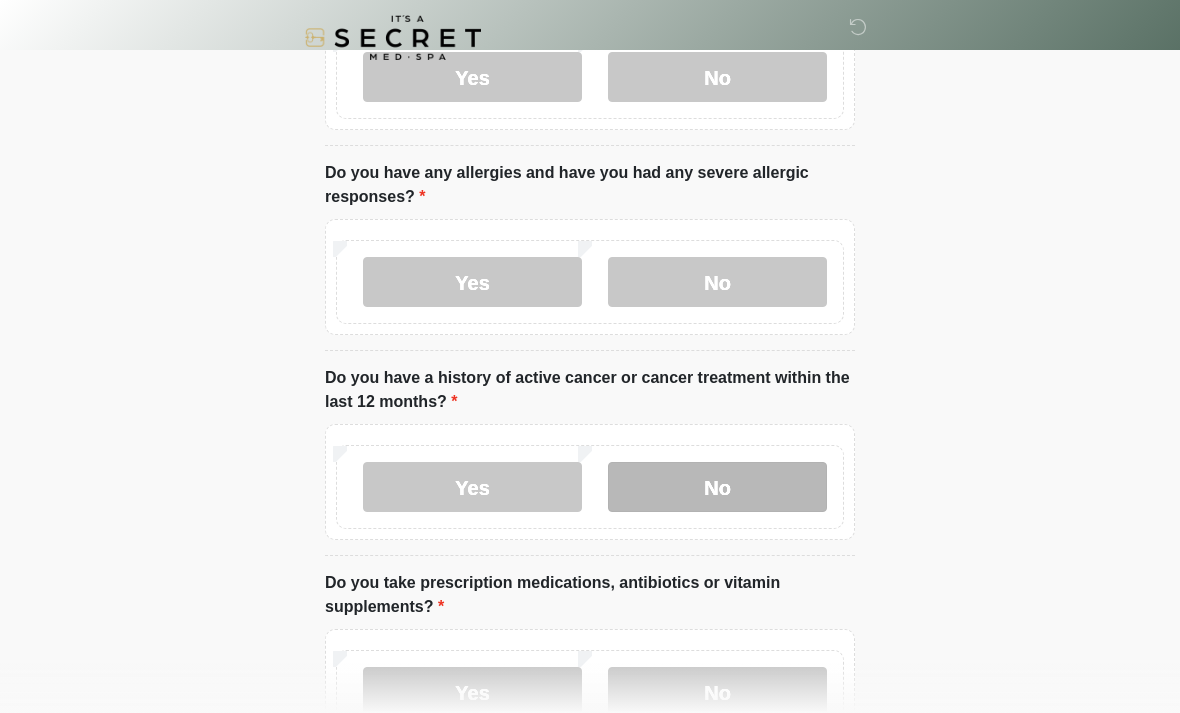 click on "No" at bounding box center (717, 487) 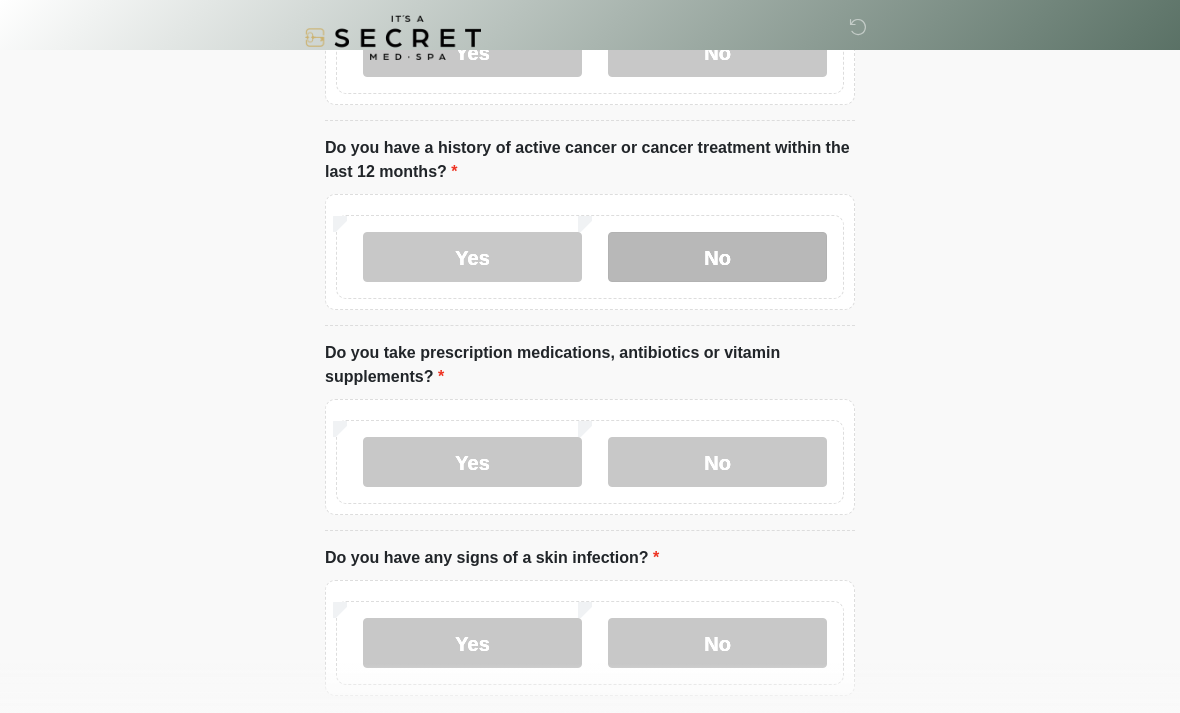 scroll, scrollTop: 451, scrollLeft: 0, axis: vertical 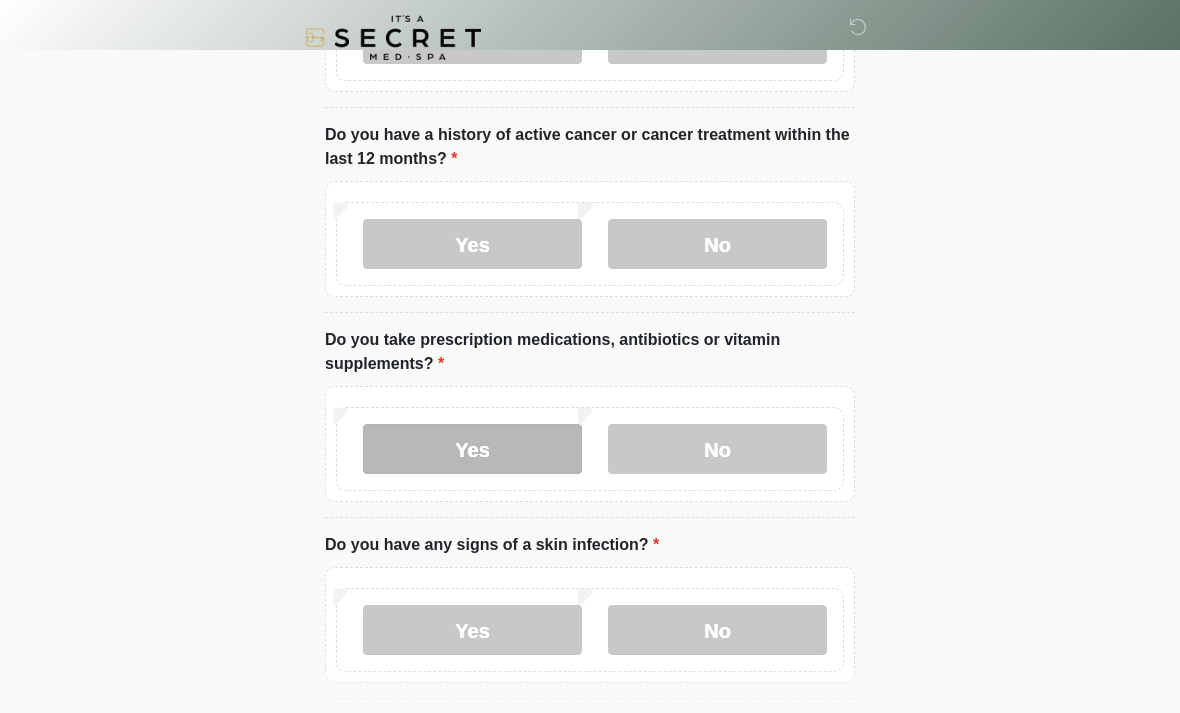 click on "Yes" at bounding box center [472, 449] 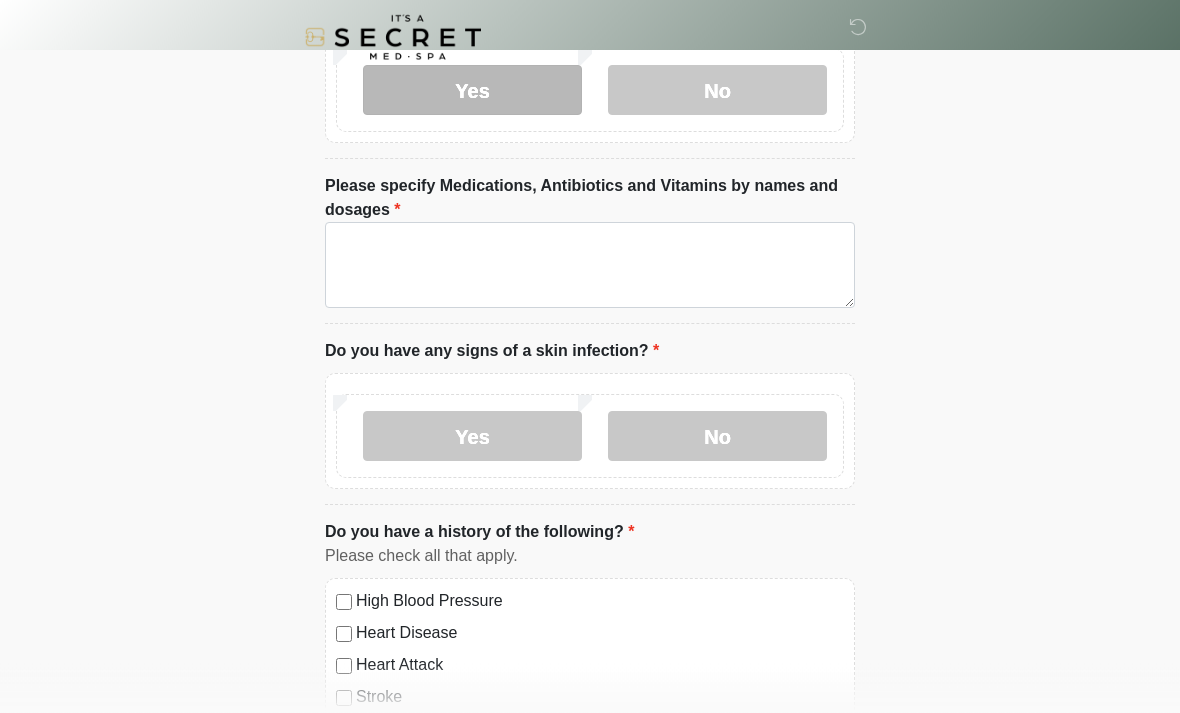 scroll, scrollTop: 810, scrollLeft: 0, axis: vertical 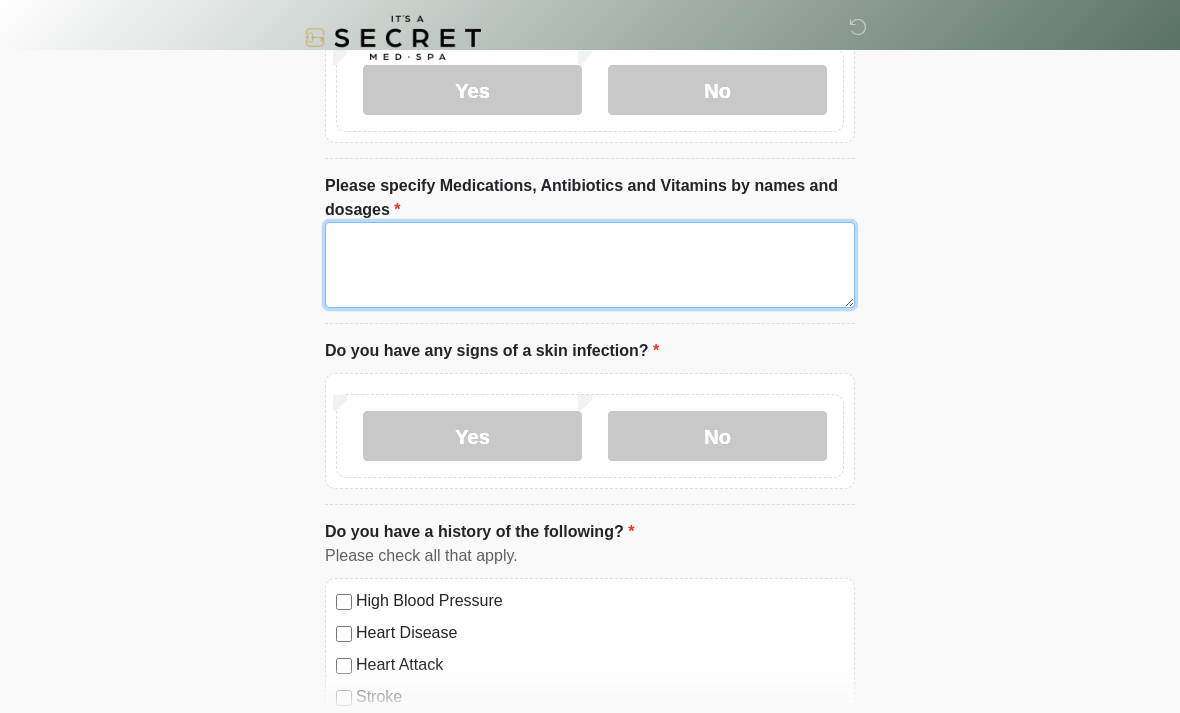 click on "Please specify Medications, Antibiotics and Vitamins by names and dosages" at bounding box center [590, 265] 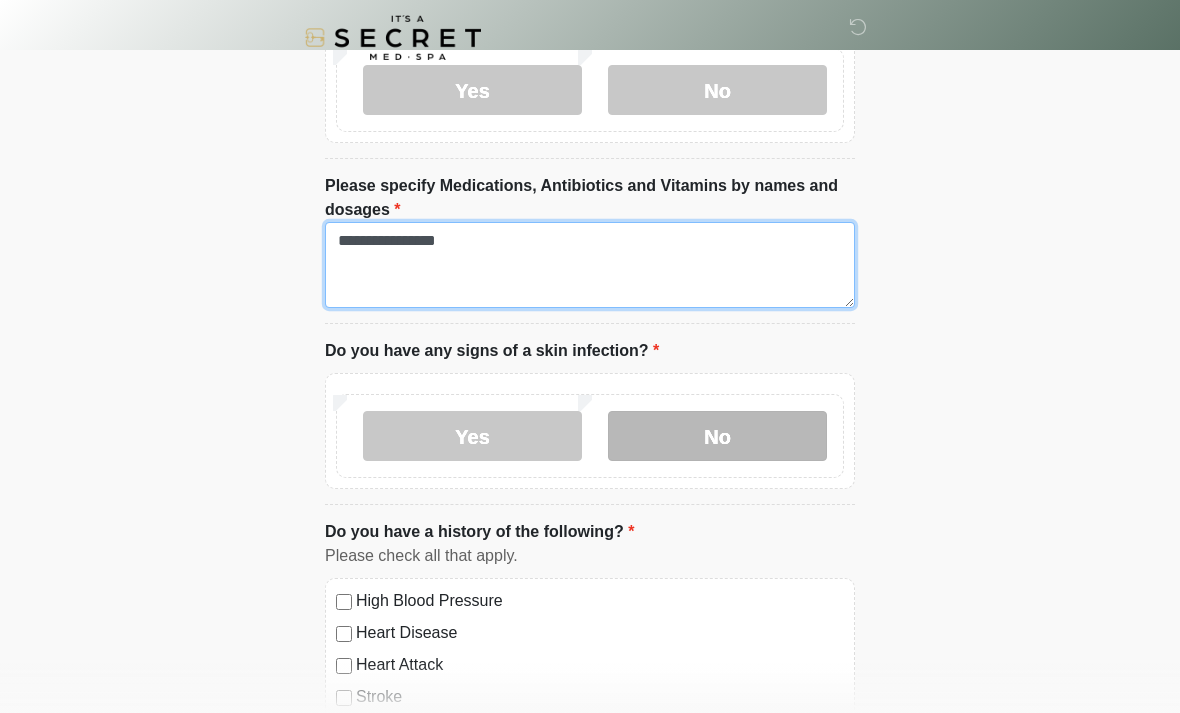 type on "**********" 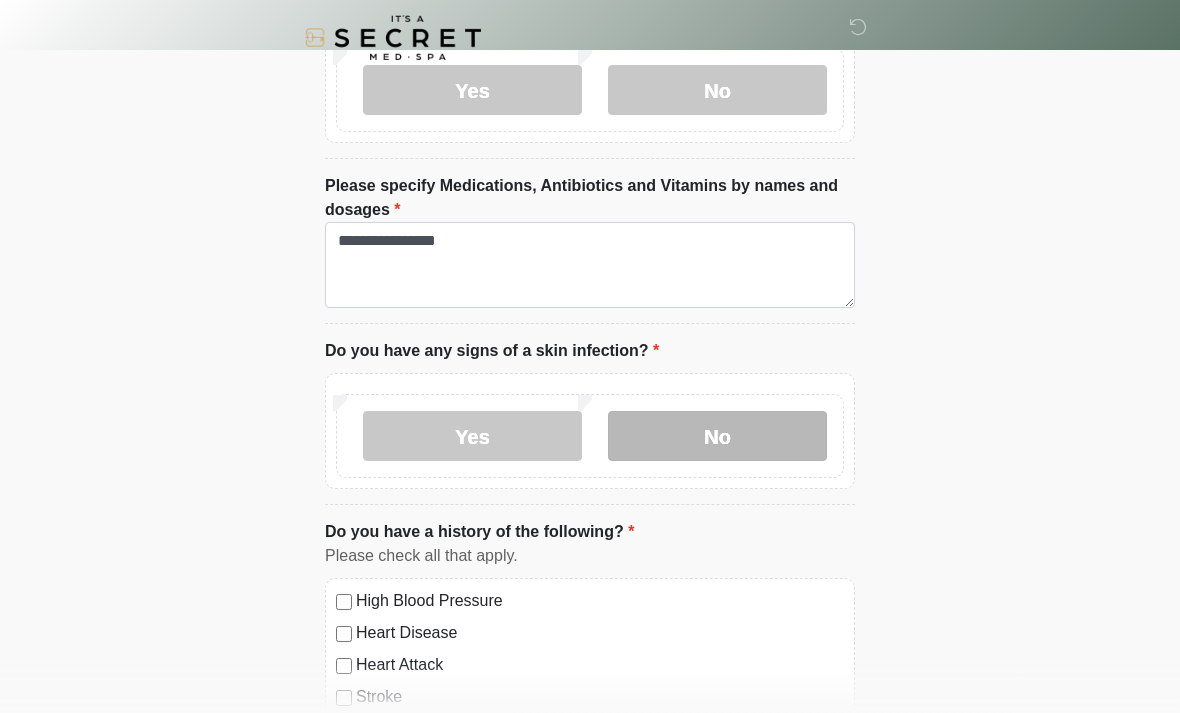 click on "No" at bounding box center [717, 436] 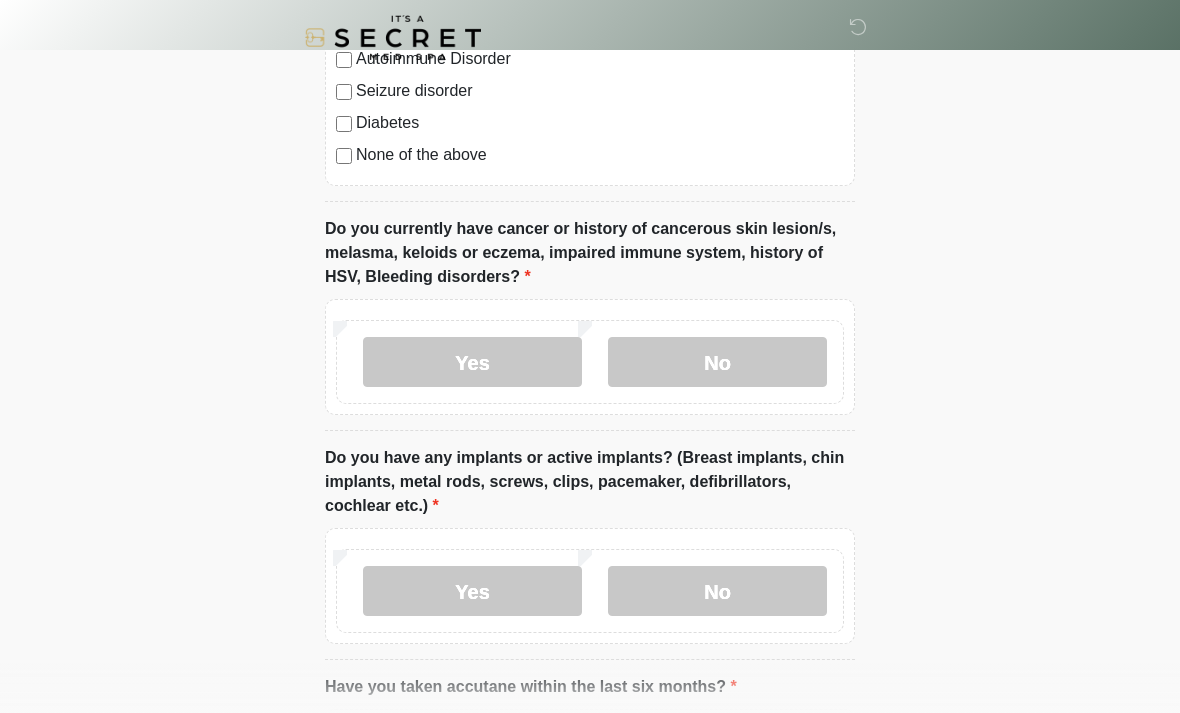 scroll, scrollTop: 1615, scrollLeft: 0, axis: vertical 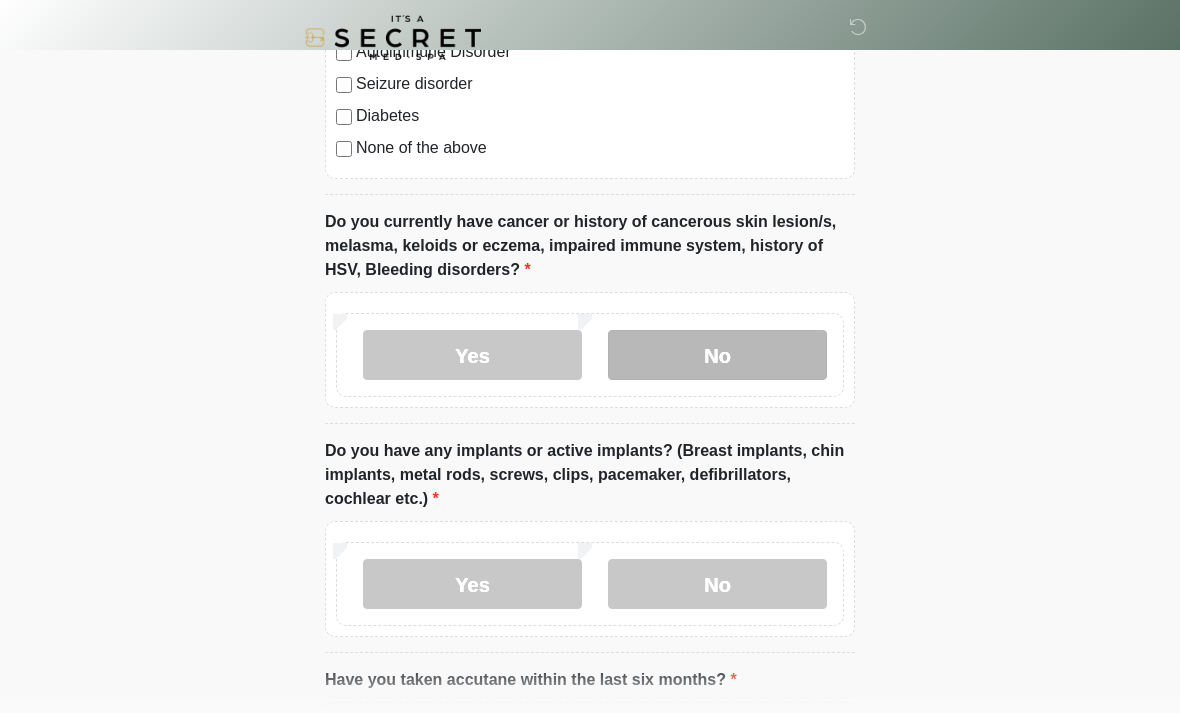 click on "No" at bounding box center [717, 355] 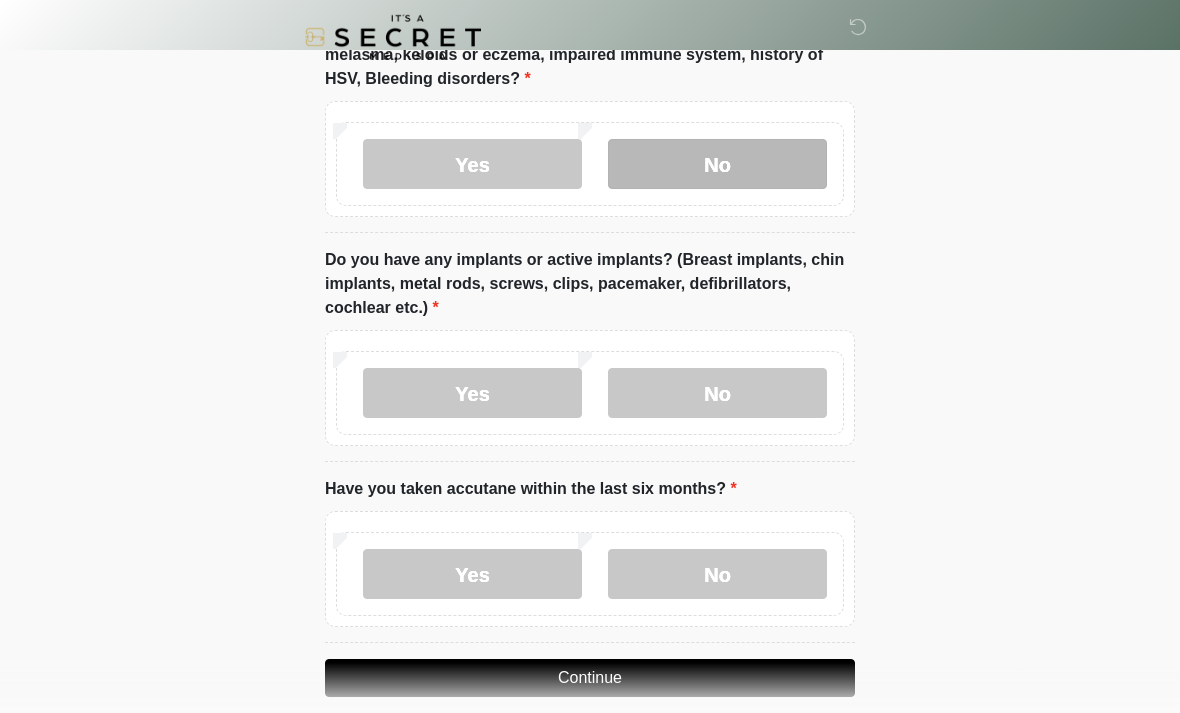 scroll, scrollTop: 1829, scrollLeft: 0, axis: vertical 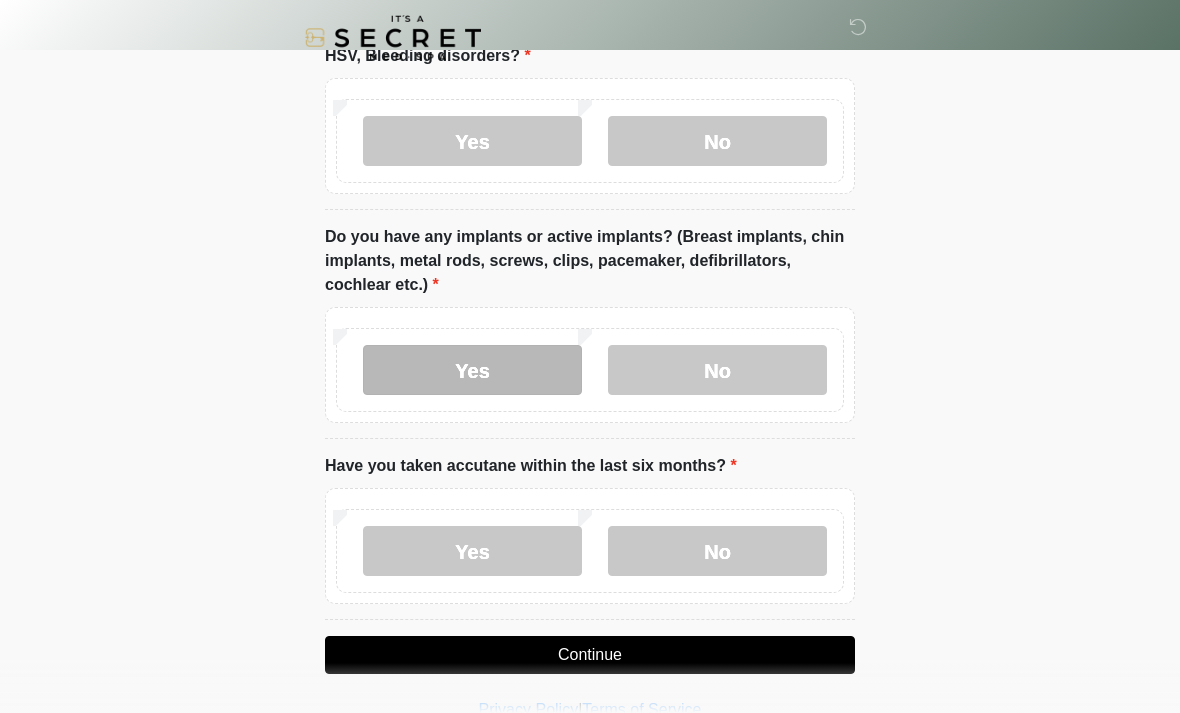 click on "Yes" at bounding box center [472, 370] 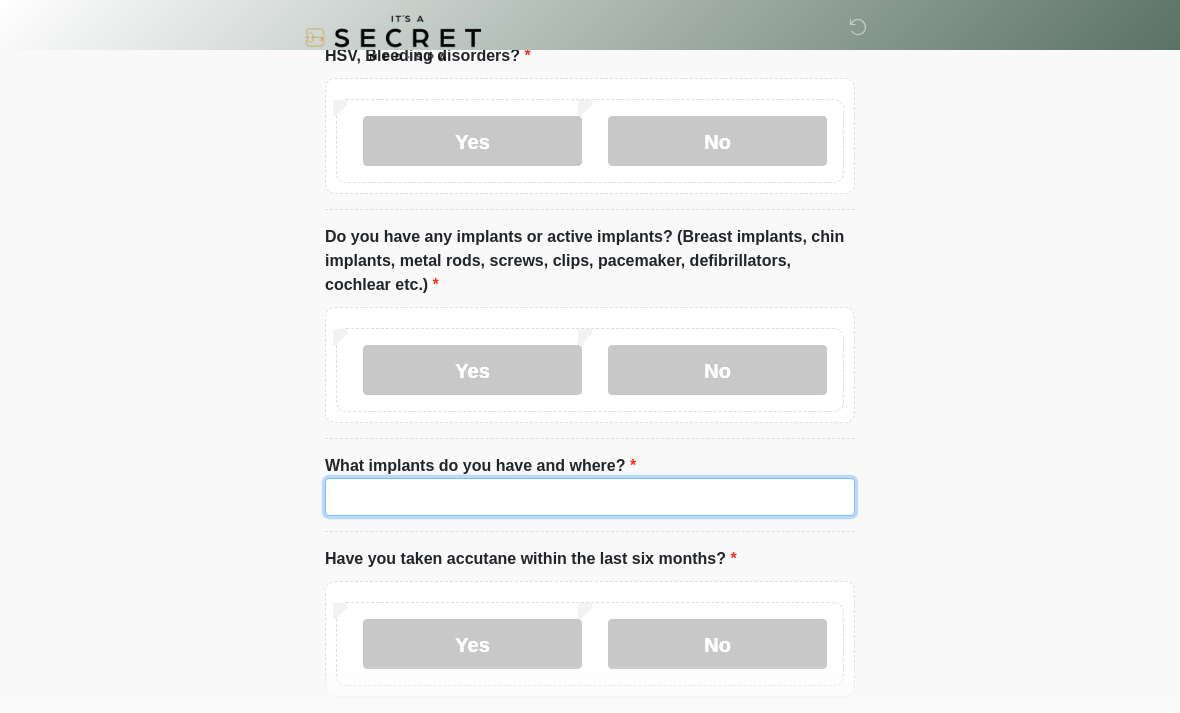 click on "What implants do you have and where?" at bounding box center [590, 497] 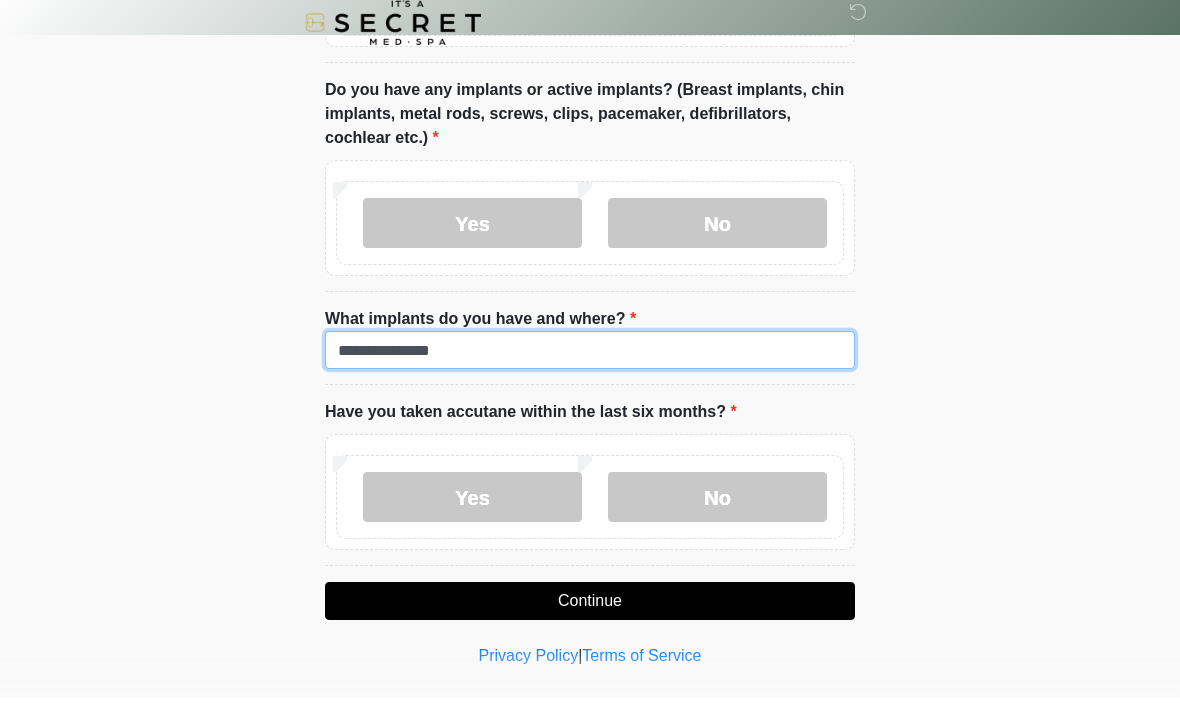 scroll, scrollTop: 1962, scrollLeft: 0, axis: vertical 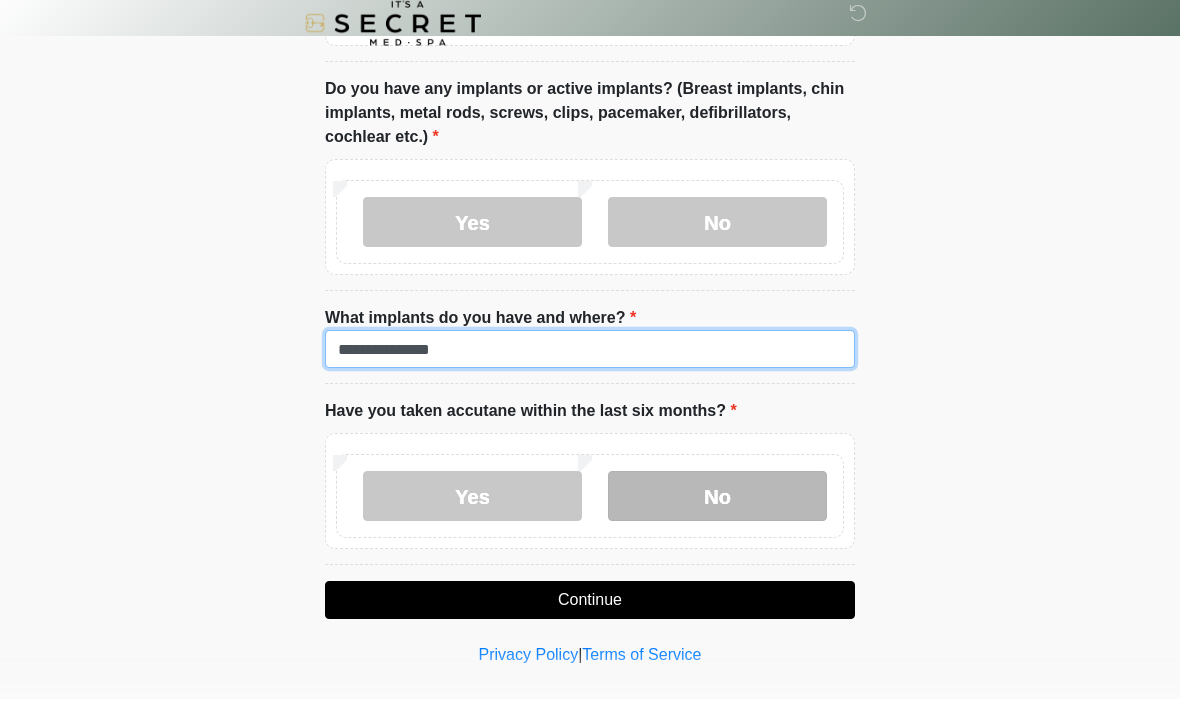 type on "**********" 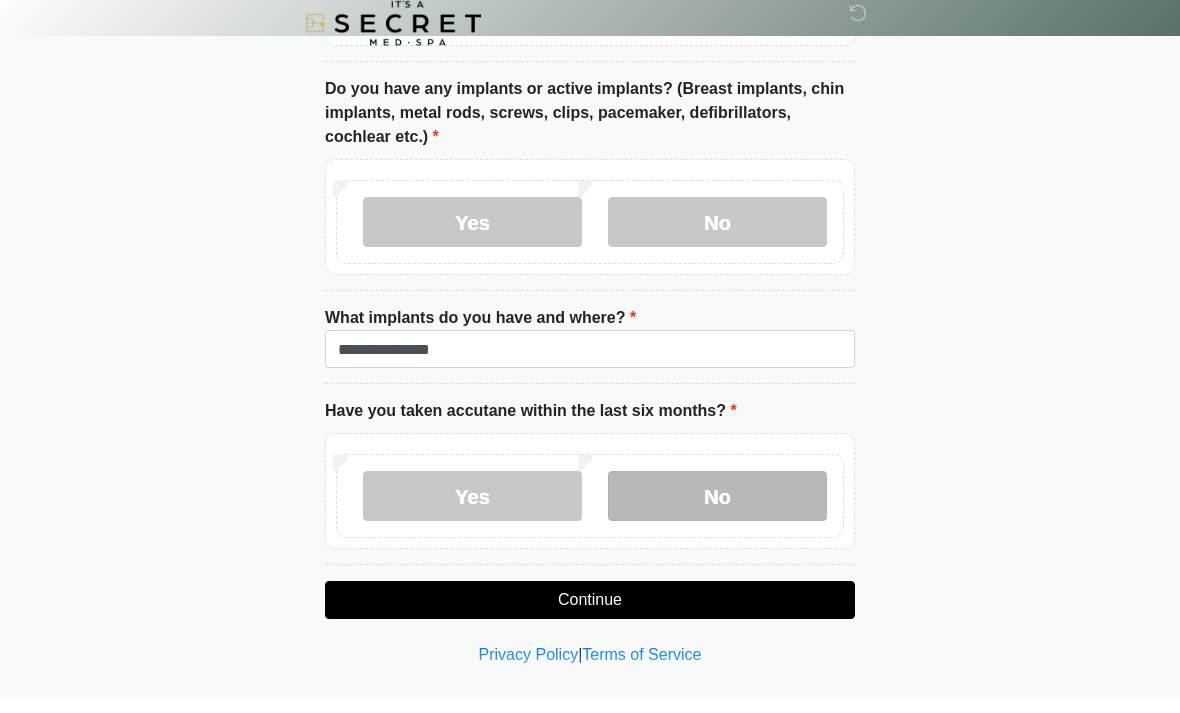 click on "No" at bounding box center [717, 511] 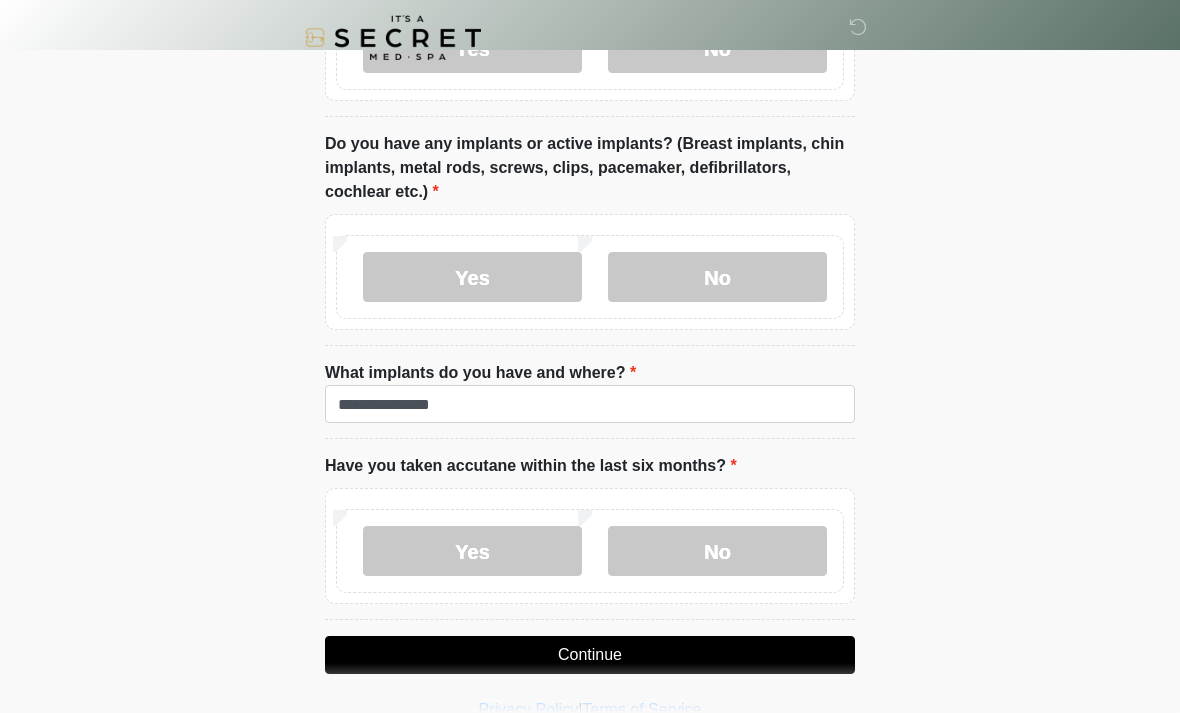 click on "Continue" at bounding box center [590, 655] 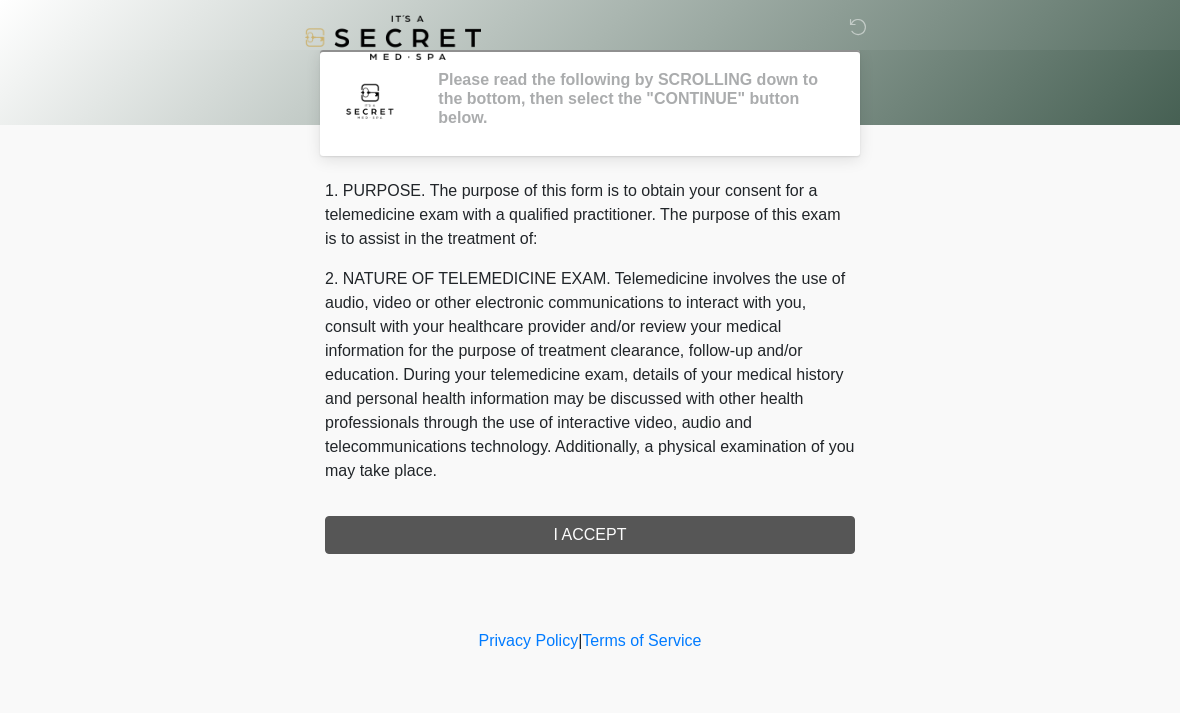 scroll, scrollTop: 0, scrollLeft: 0, axis: both 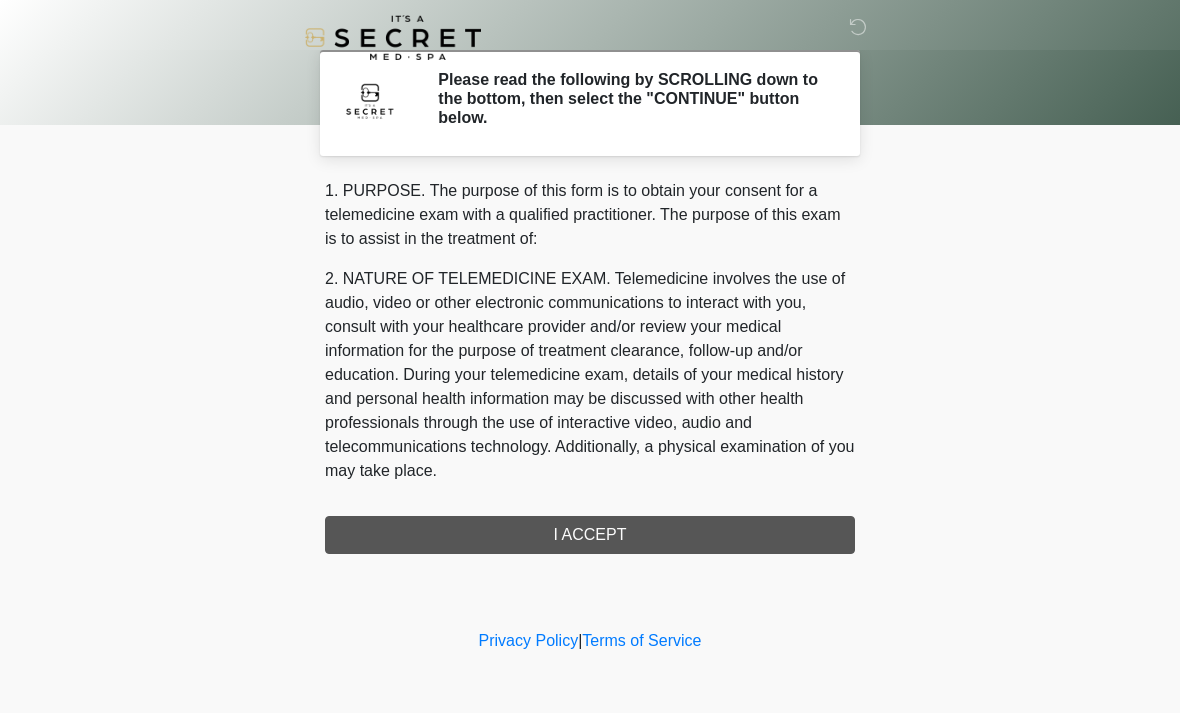 click on "1. PURPOSE. The purpose of this form is to obtain your consent for a telemedicine exam with a qualified practitioner. The purpose of this exam is to assist in the treatment of:  2. NATURE OF TELEMEDICINE EXAM. Telemedicine involves the use of audio, video or other electronic communications to interact with you, consult with your healthcare provider and/or review your medical information for the purpose of treatment clearance, follow-up and/or education. During your telemedicine exam, details of your medical history and personal health information may be discussed with other health professionals through the use of interactive video, audio and telecommunications technology. Additionally, a physical examination of you may take place. 4. HEALTHCARE INSTITUTION. It's A Secret Med Spa has medical and non-medical technical personnel who may participate in the telemedicine exam to aid in the audio/video link with the qualified practitioner.
I ACCEPT" at bounding box center (590, 366) 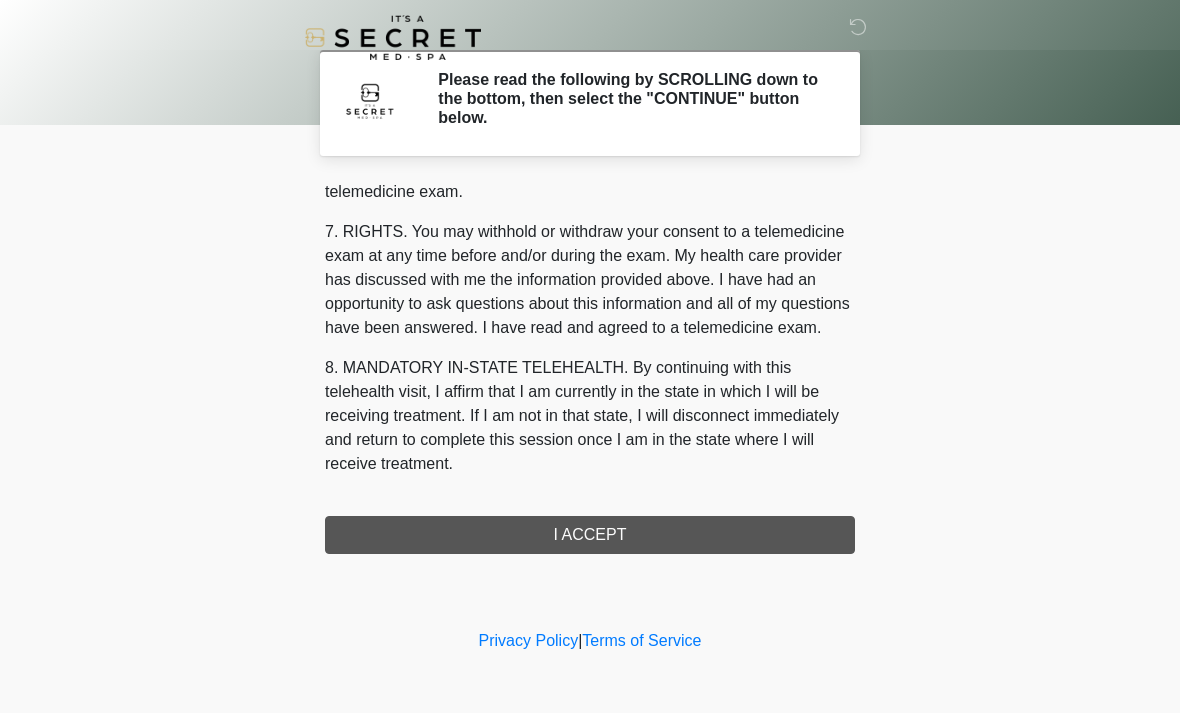 click on "1. PURPOSE. The purpose of this form is to obtain your consent for a telemedicine exam with a qualified practitioner. The purpose of this exam is to assist in the treatment of:  2. NATURE OF TELEMEDICINE EXAM. Telemedicine involves the use of audio, video or other electronic communications to interact with you, consult with your healthcare provider and/or review your medical information for the purpose of treatment clearance, follow-up and/or education. During your telemedicine exam, details of your medical history and personal health information may be discussed with other health professionals through the use of interactive video, audio and telecommunications technology. Additionally, a physical examination of you may take place. 4. HEALTHCARE INSTITUTION. It's A Secret Med Spa has medical and non-medical technical personnel who may participate in the telemedicine exam to aid in the audio/video link with the qualified practitioner.
I ACCEPT" at bounding box center (590, 366) 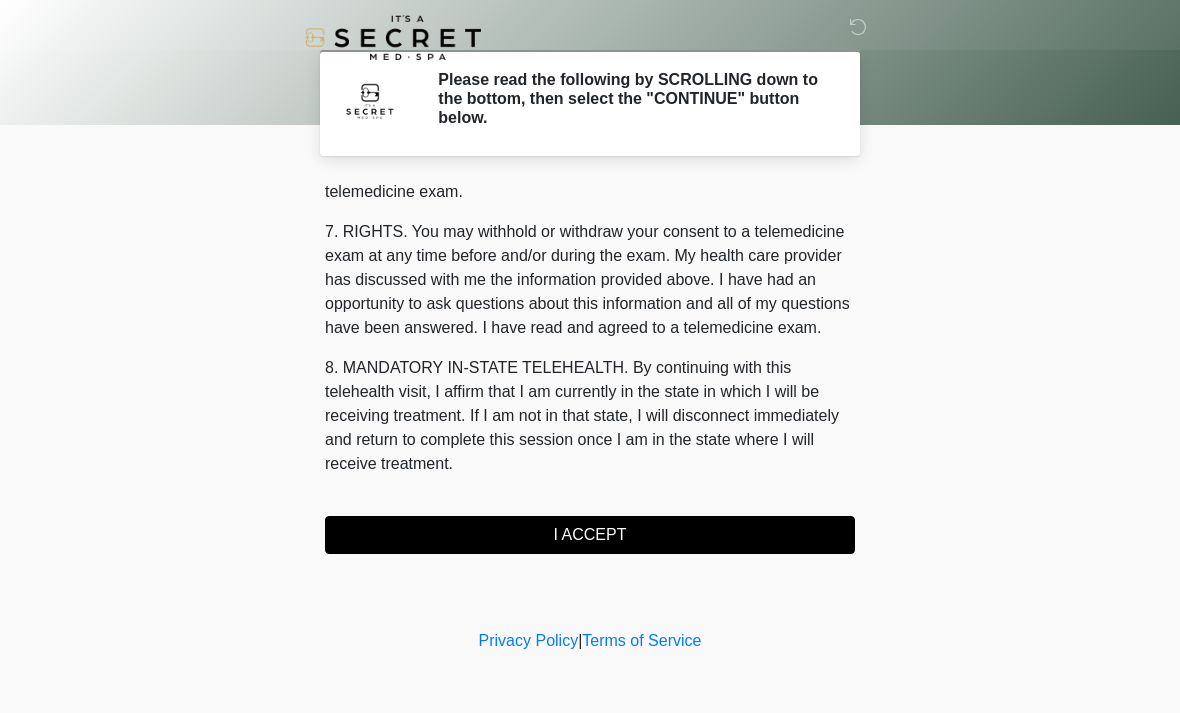 click on "I ACCEPT" at bounding box center (590, 535) 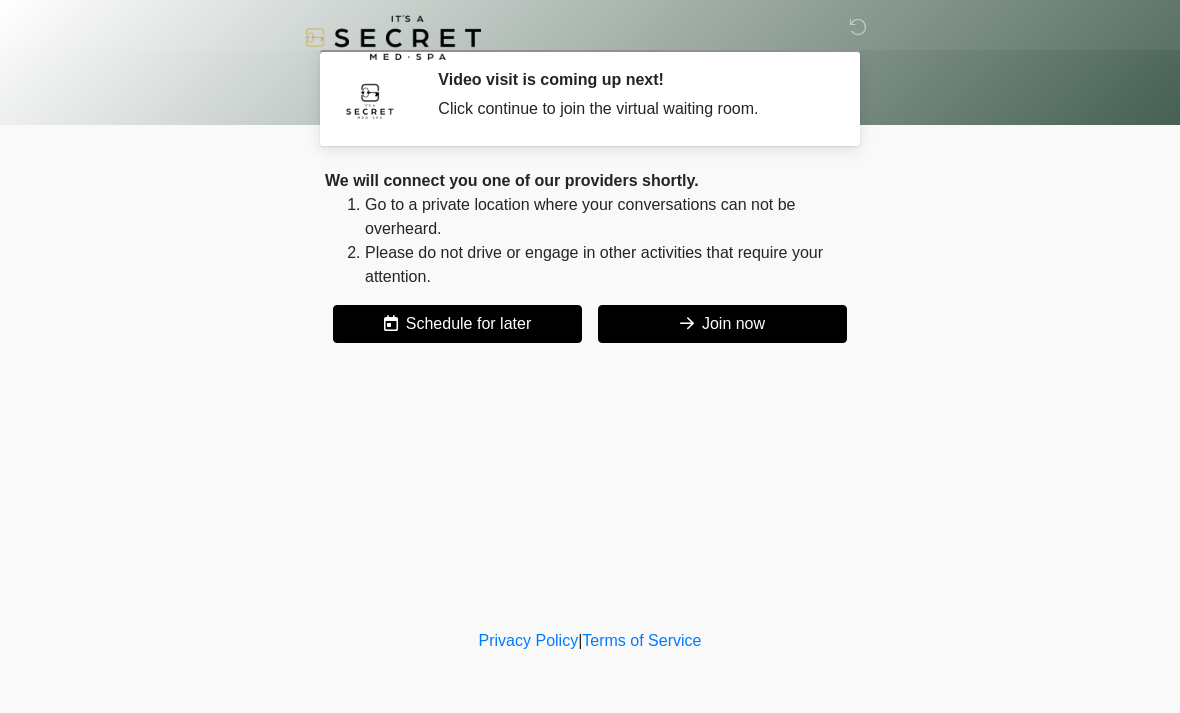 click on "Join now" at bounding box center (722, 324) 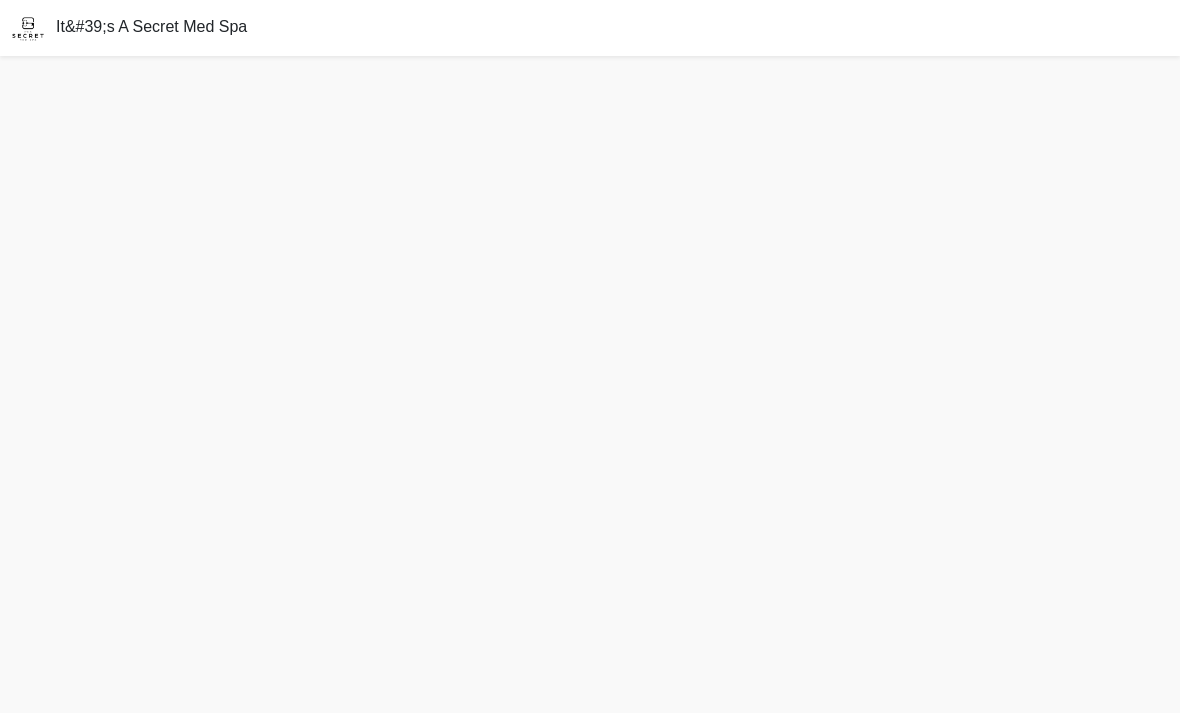 scroll, scrollTop: 0, scrollLeft: 0, axis: both 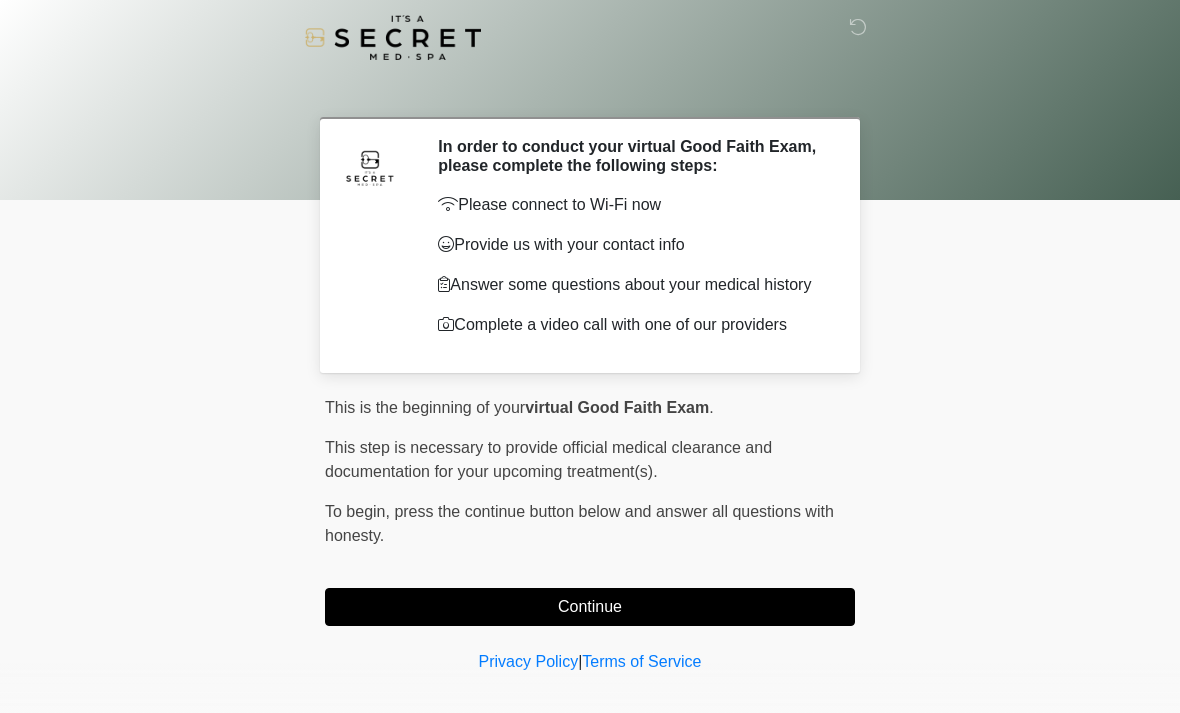 click on "Continue" at bounding box center [590, 607] 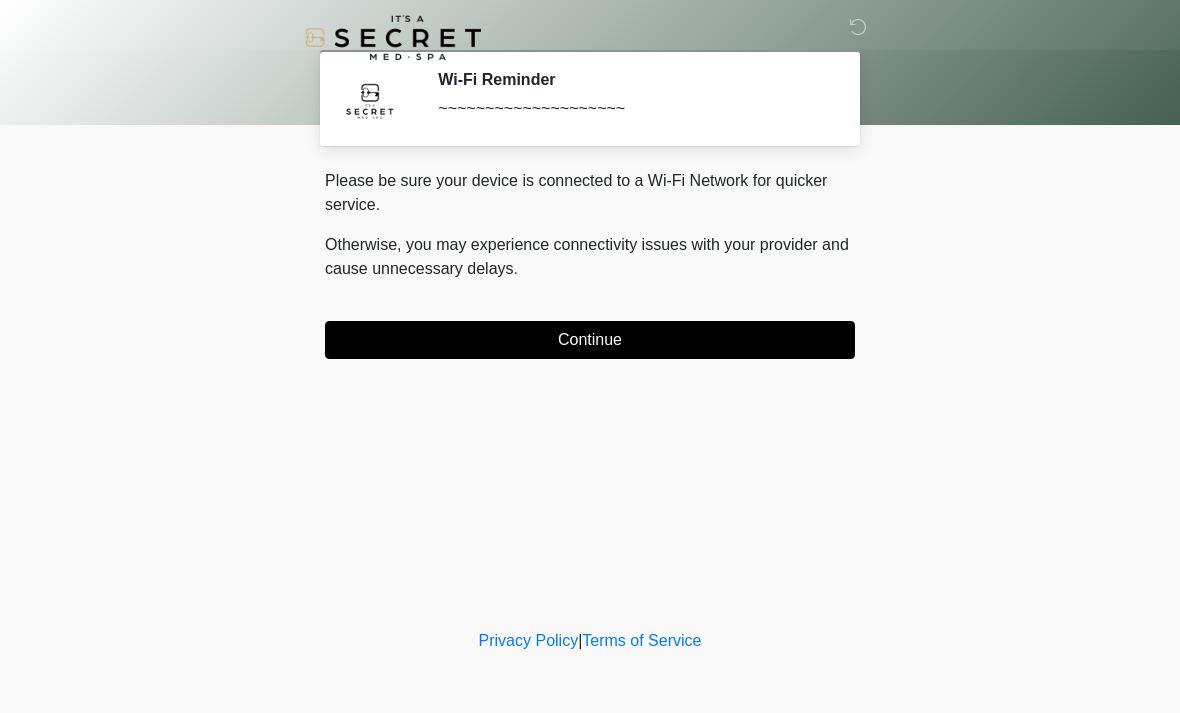 click on "Continue" at bounding box center [590, 340] 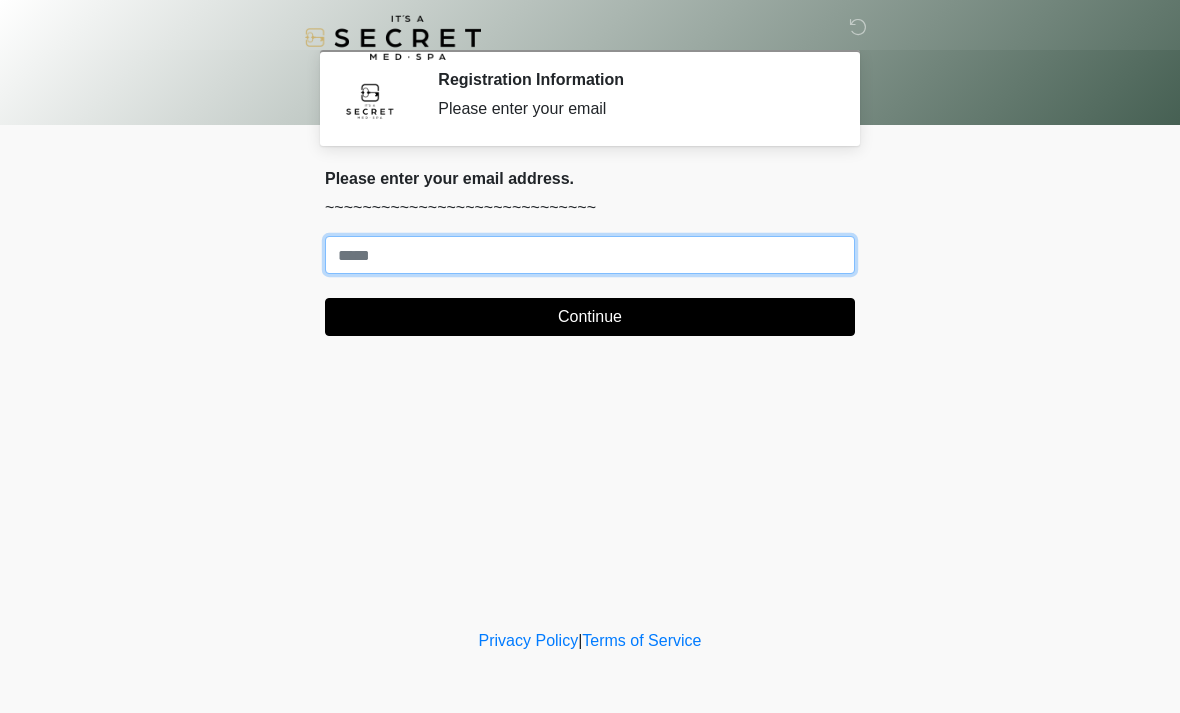 click on "Where should we email your treatment plan?" at bounding box center [590, 255] 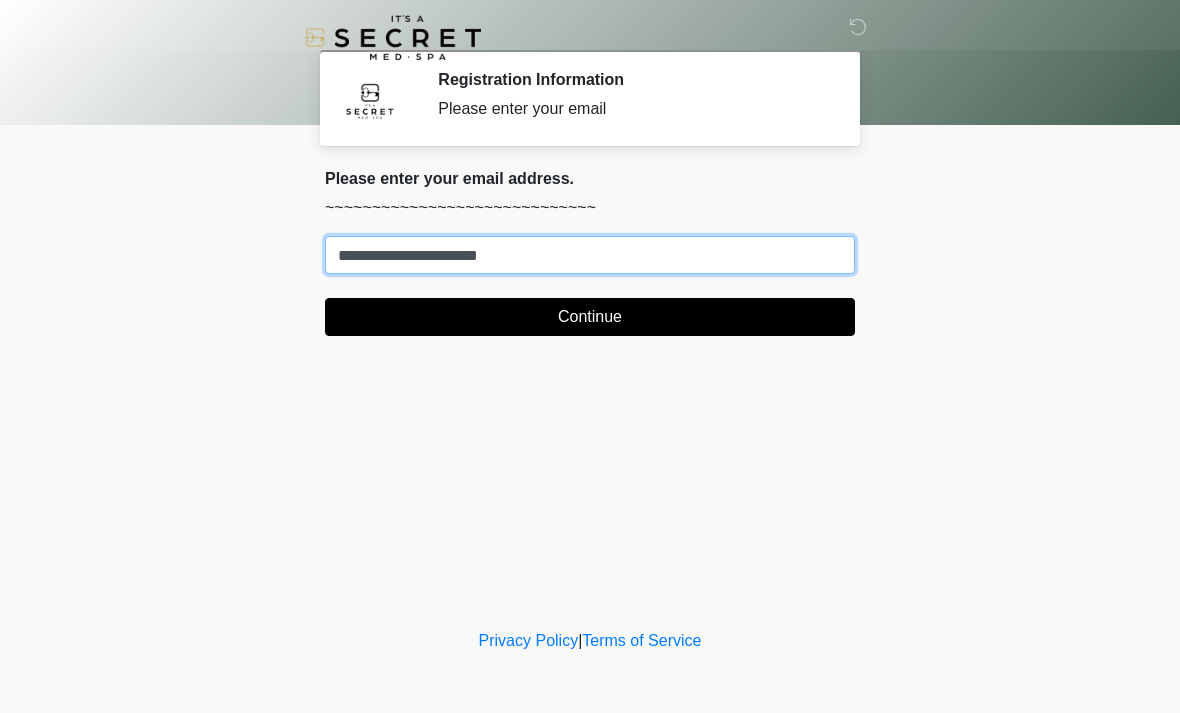 type on "**********" 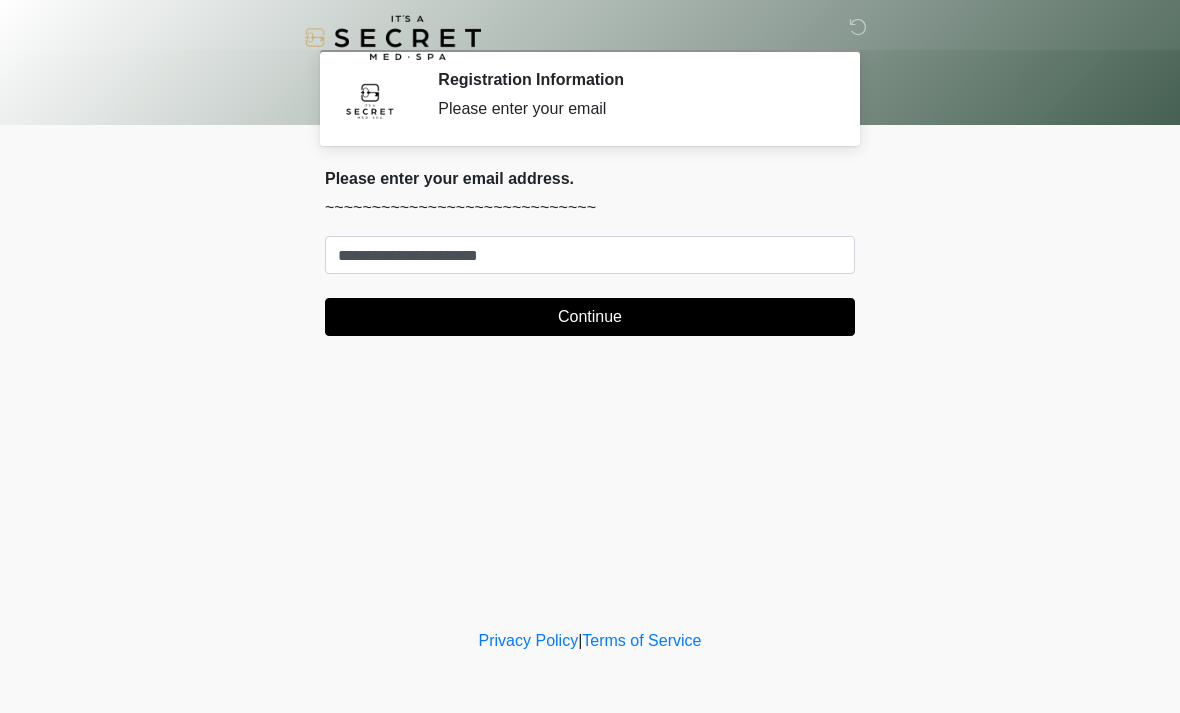click on "Continue" at bounding box center [590, 317] 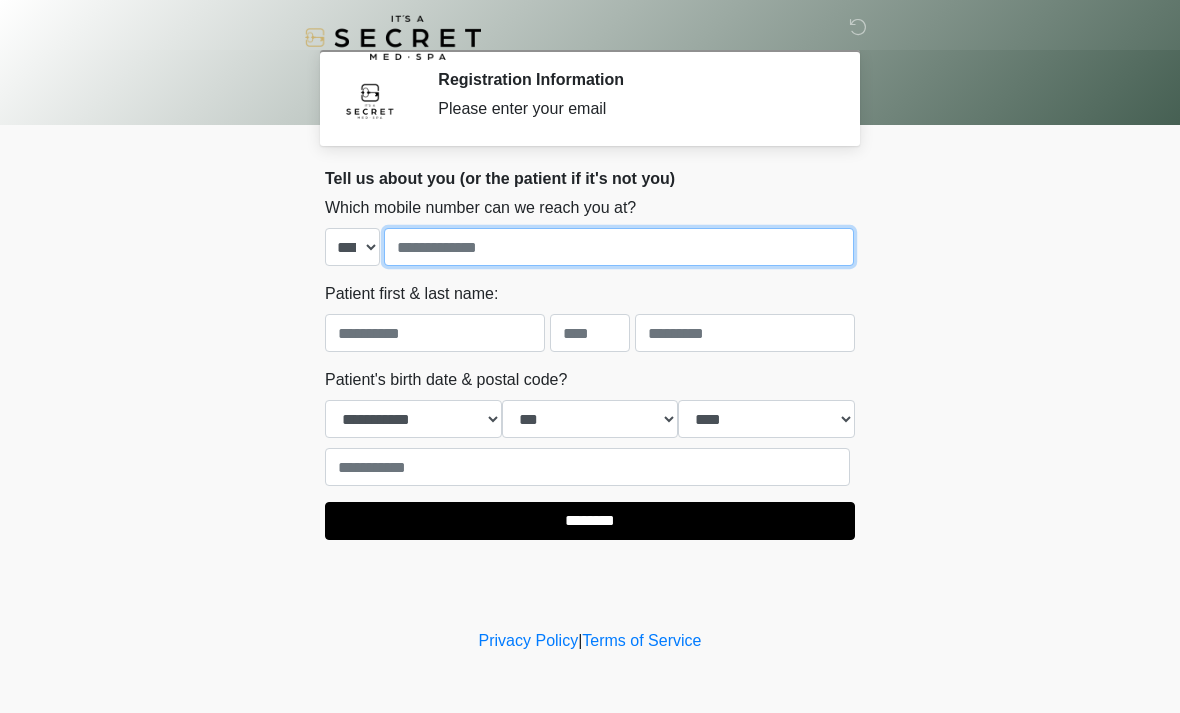 click at bounding box center (619, 247) 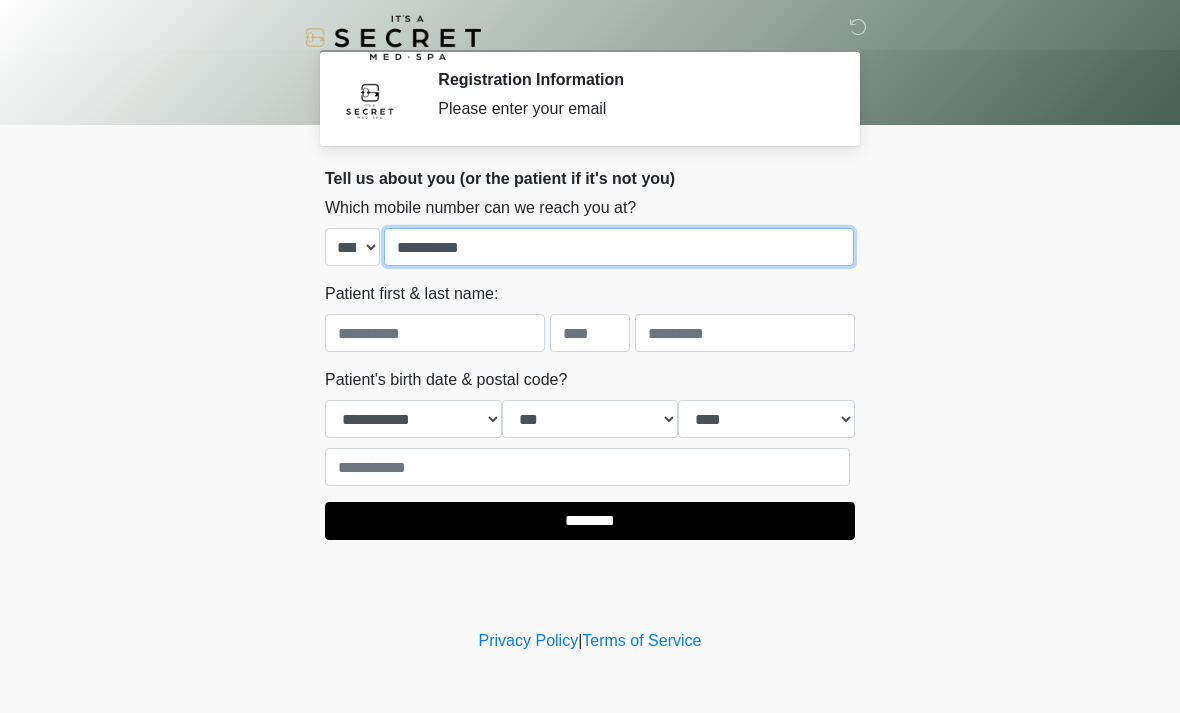 type on "**********" 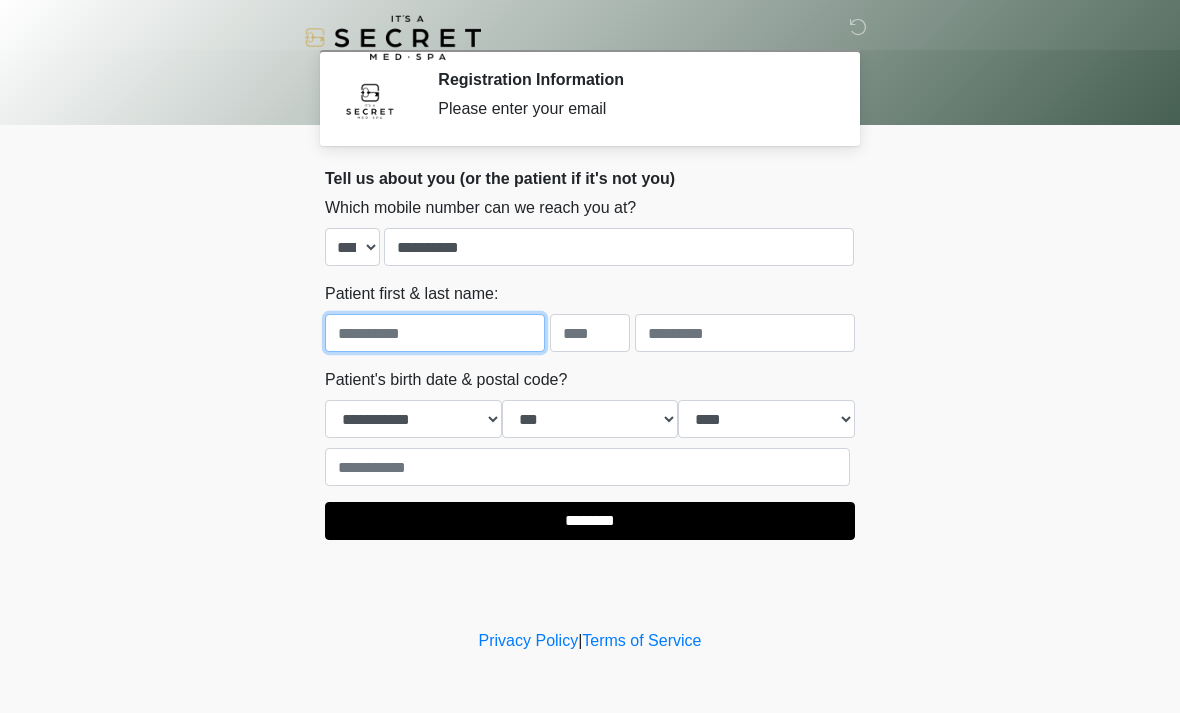 click at bounding box center (435, 333) 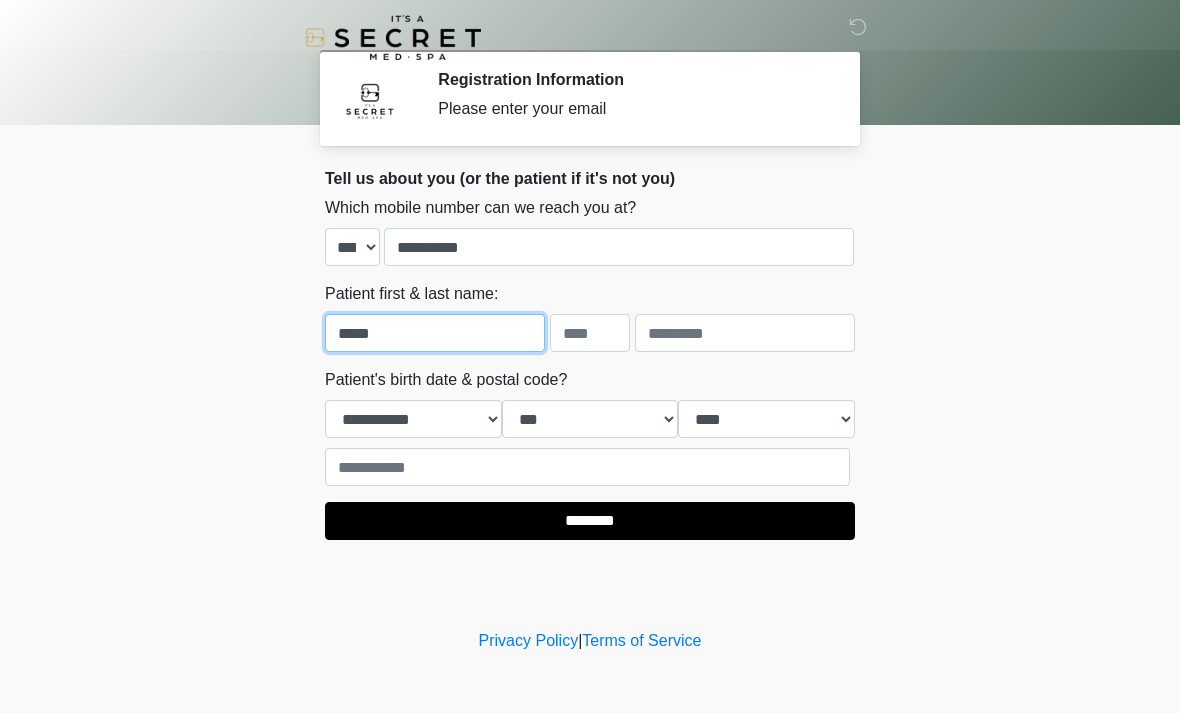 type on "*****" 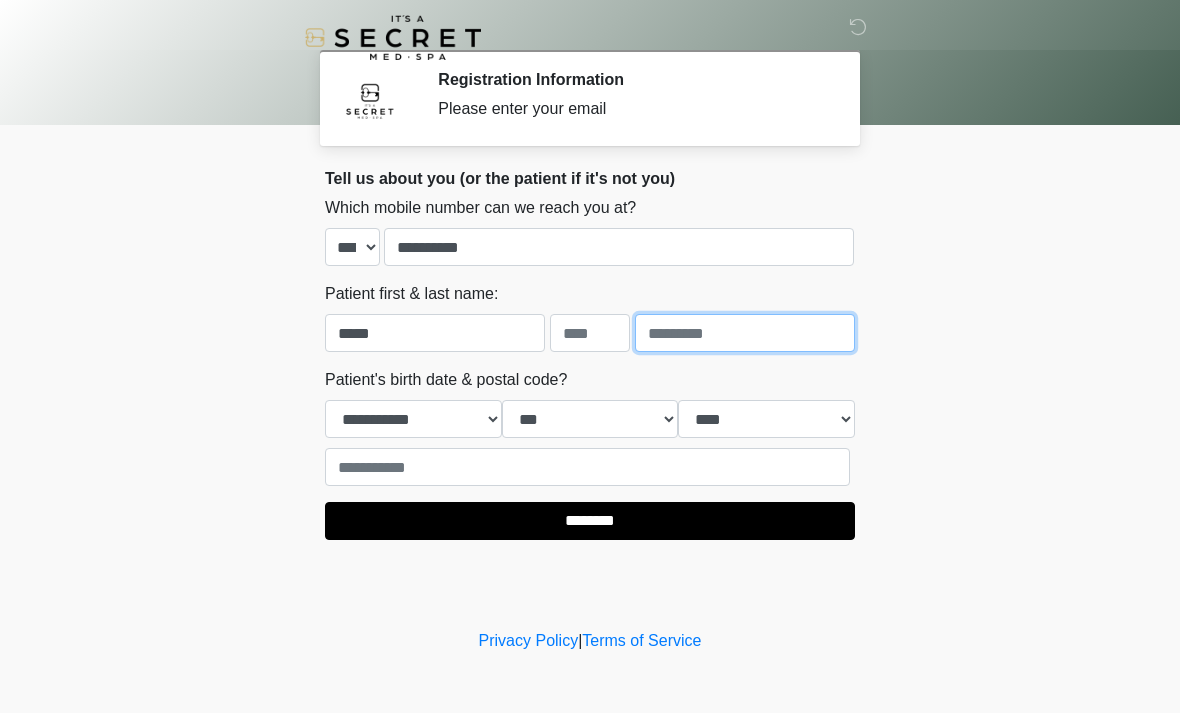 click at bounding box center (745, 333) 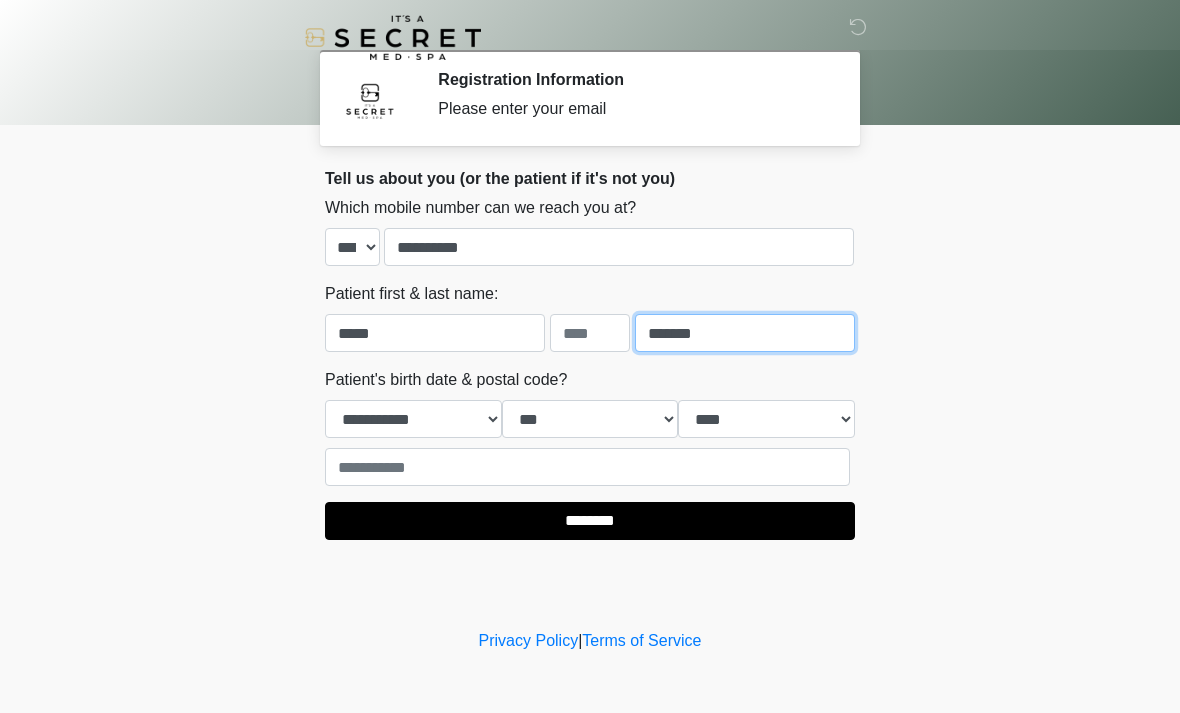 type on "*******" 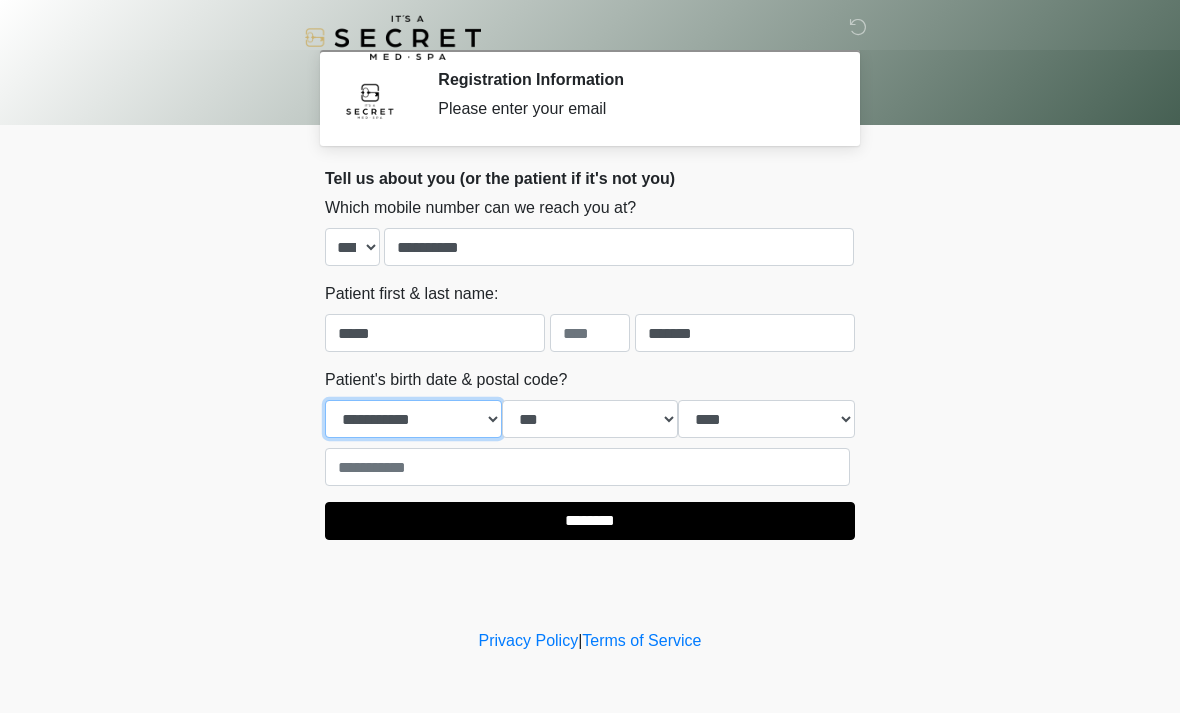 click on "**********" at bounding box center (413, 419) 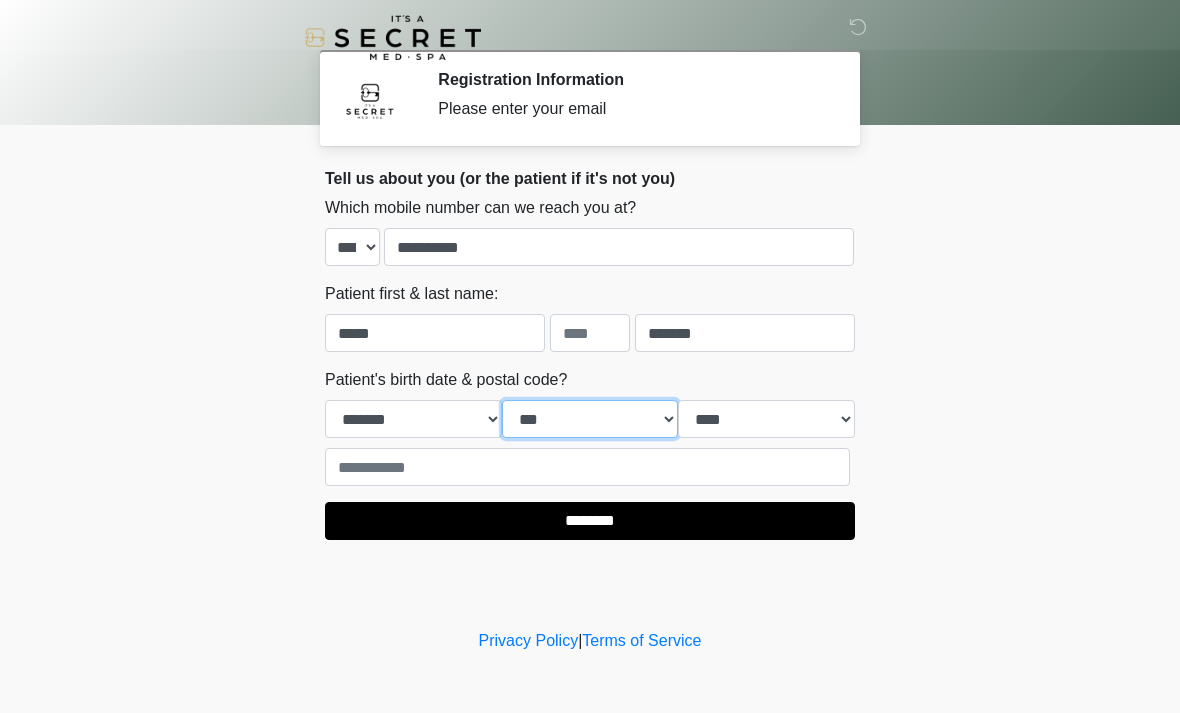 click on "***
*
*
*
*
*
*
*
*
*
**
**
**
**
**
**
**
**
**
**
**
**
**
**
**
**
**
**
**
**
**
**" at bounding box center (590, 419) 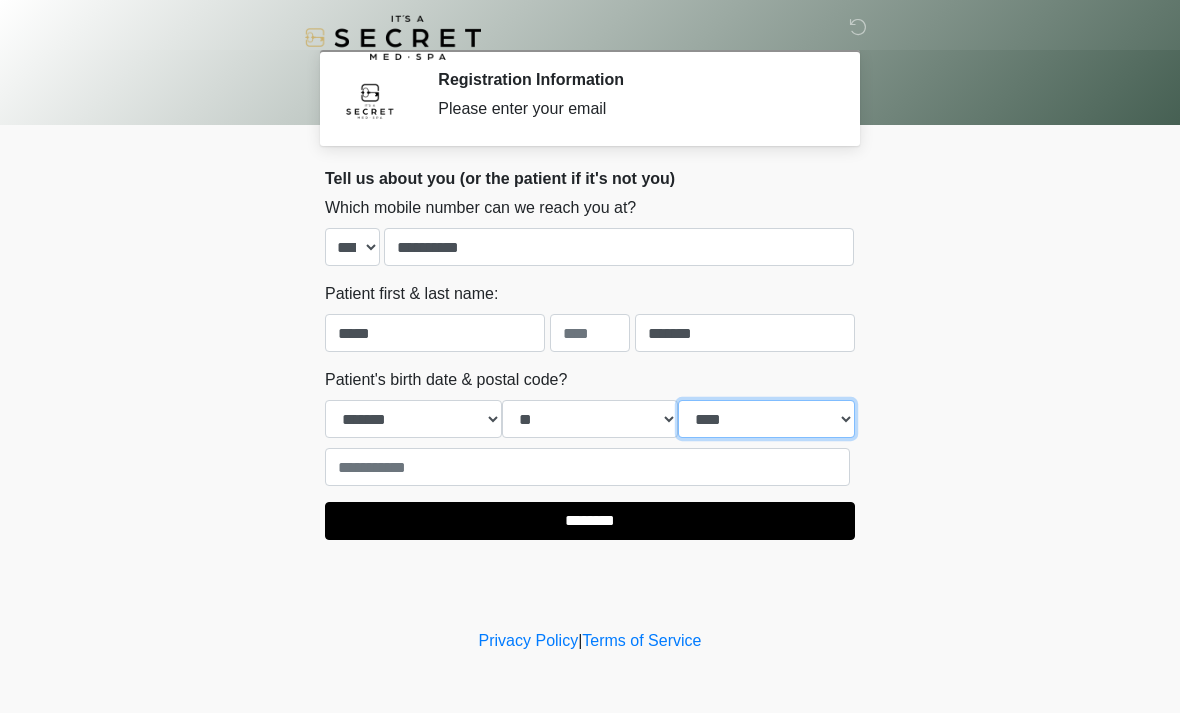 click on "****
****
****
****
****
****
****
****
****
****
****
****
****
****
****
****
****
****
****
****
****
****
****
****
****
****
****
****
****
****
****
****
****
****
****
****
****
****
****
****
****
****
****
****
****
****
****
****
****
****
****
****
****
****
****
****
****
****
****
****
****
****
****
****
****
****
****
****
****
****
****
****
****
****
****
****
****
****
****
****
****
****
****
****
****
****
****
****
****
****
****
****
****
****
****
****
****
****
****
****
****
****" at bounding box center (766, 419) 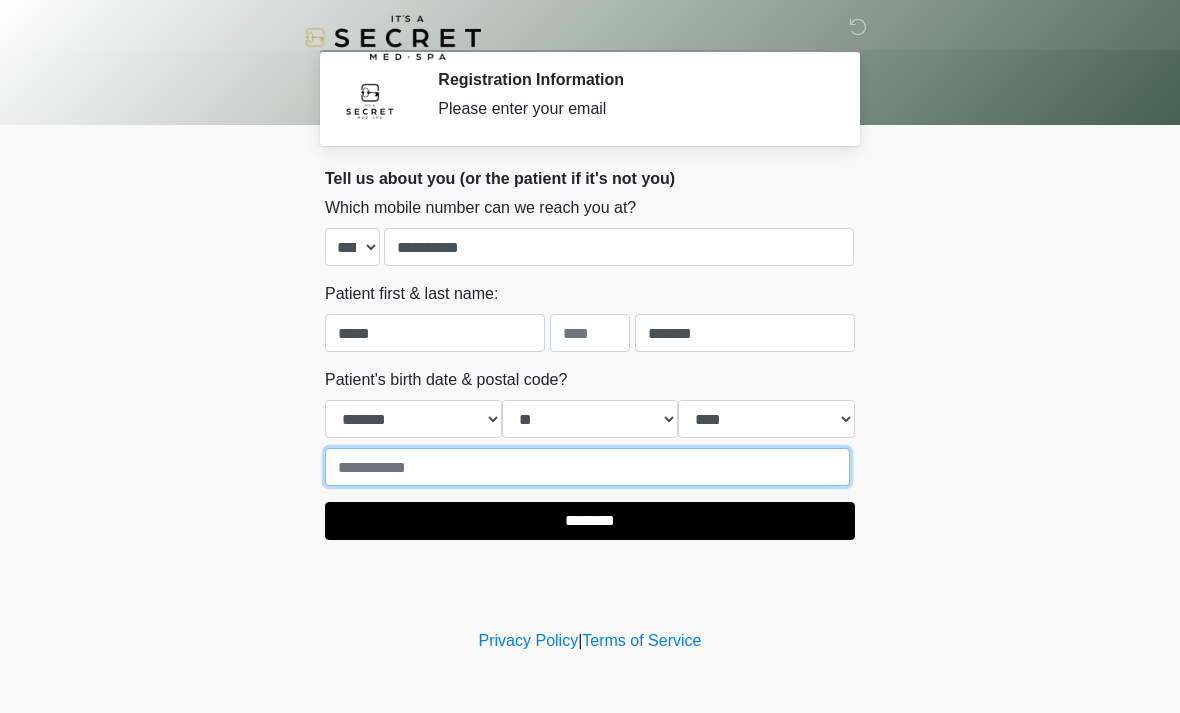 click at bounding box center (587, 467) 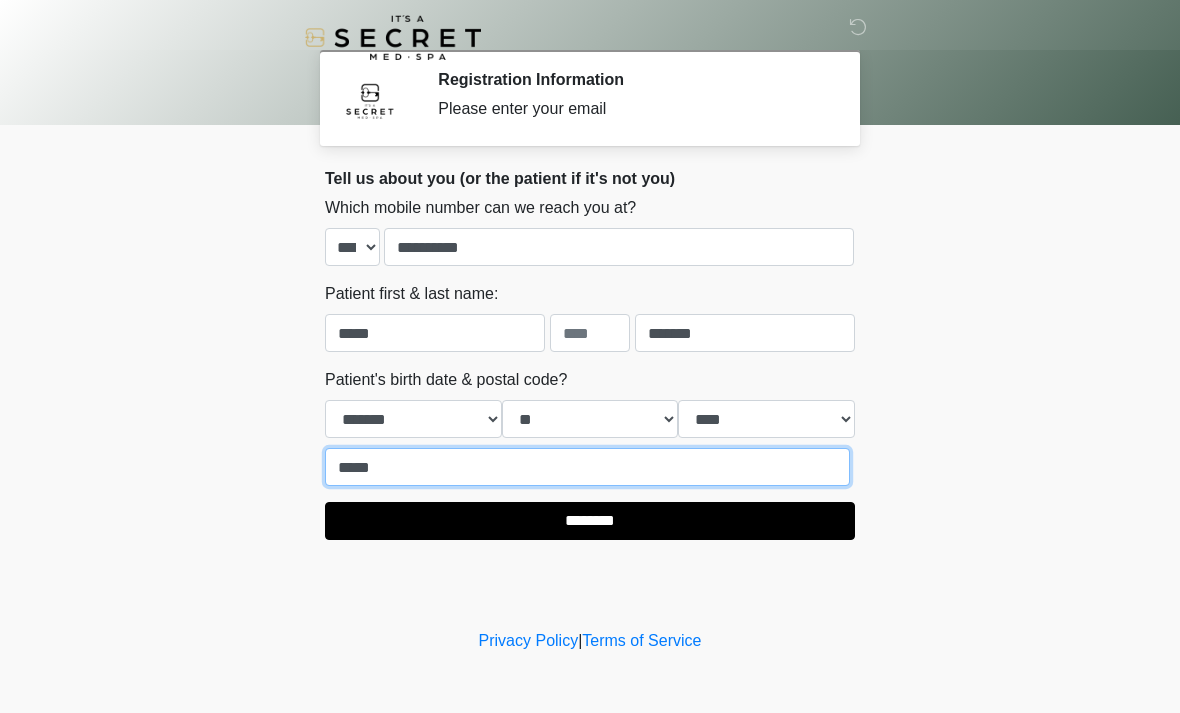type on "*****" 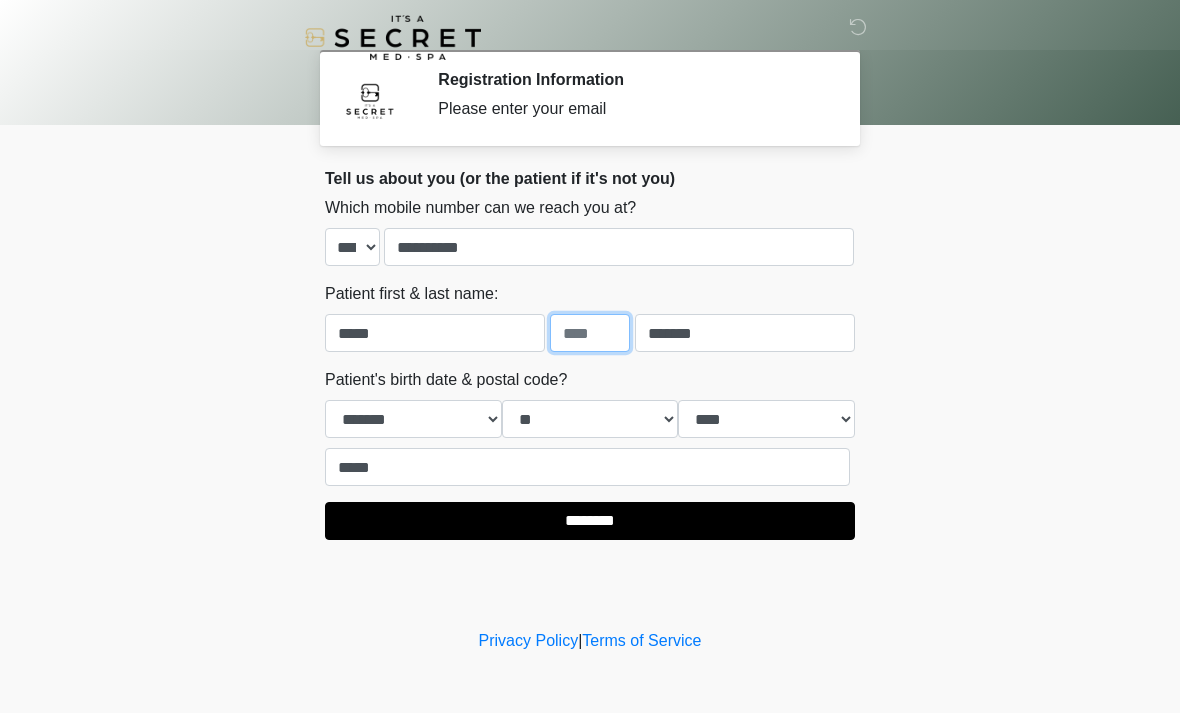 click at bounding box center (590, 333) 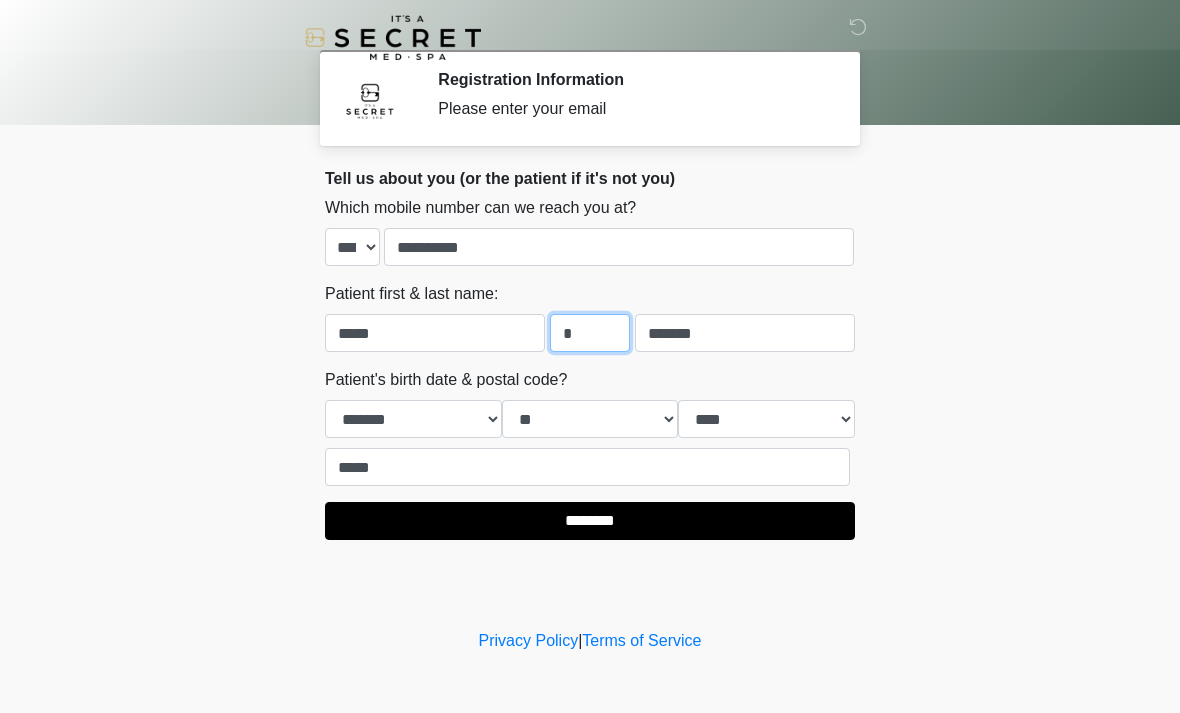 type on "*" 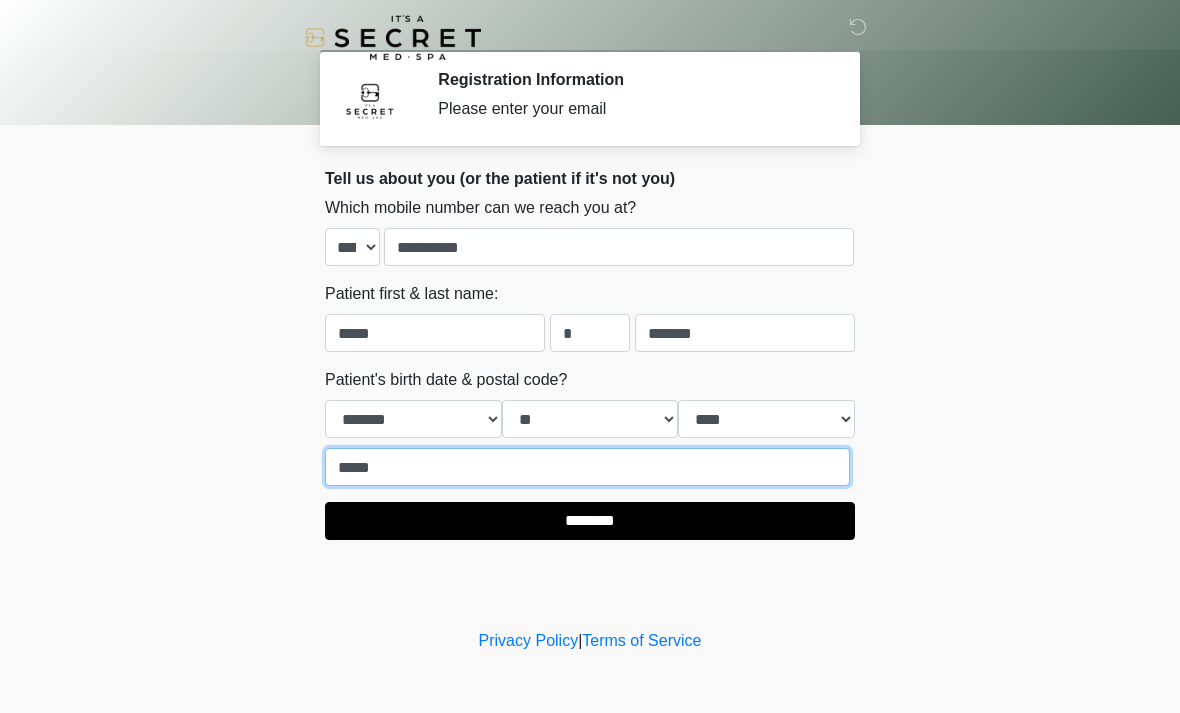 click on "*****" at bounding box center [587, 467] 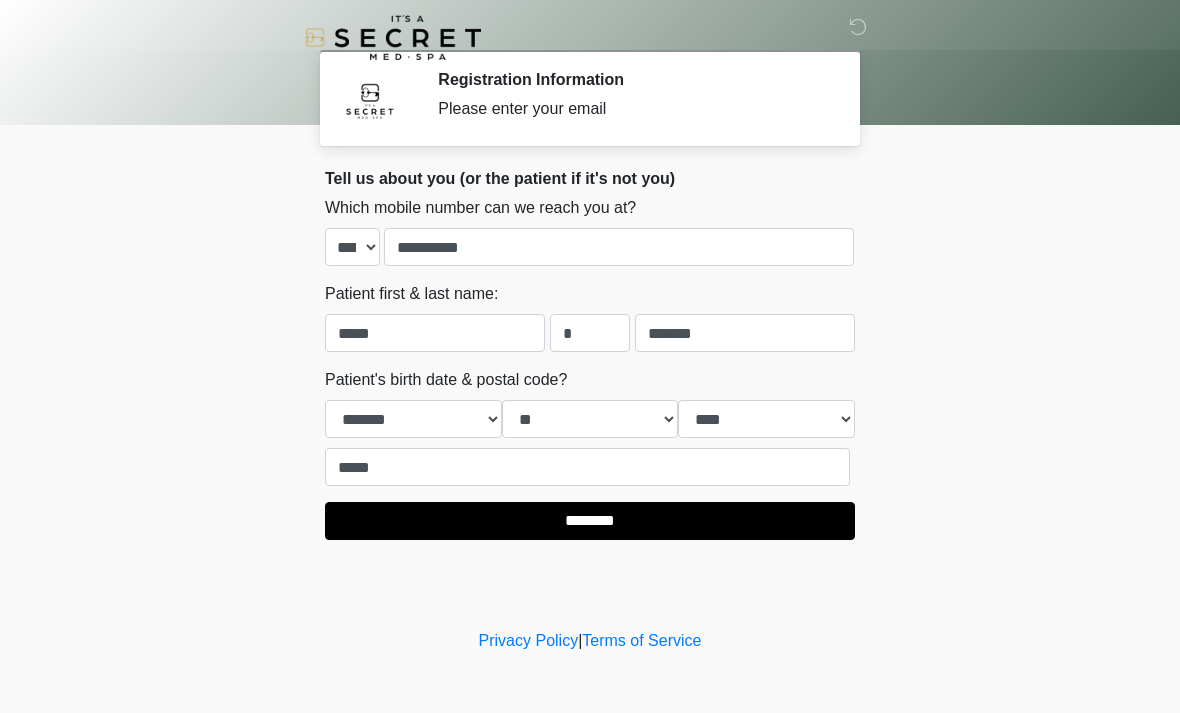 click on "********" at bounding box center [590, 521] 